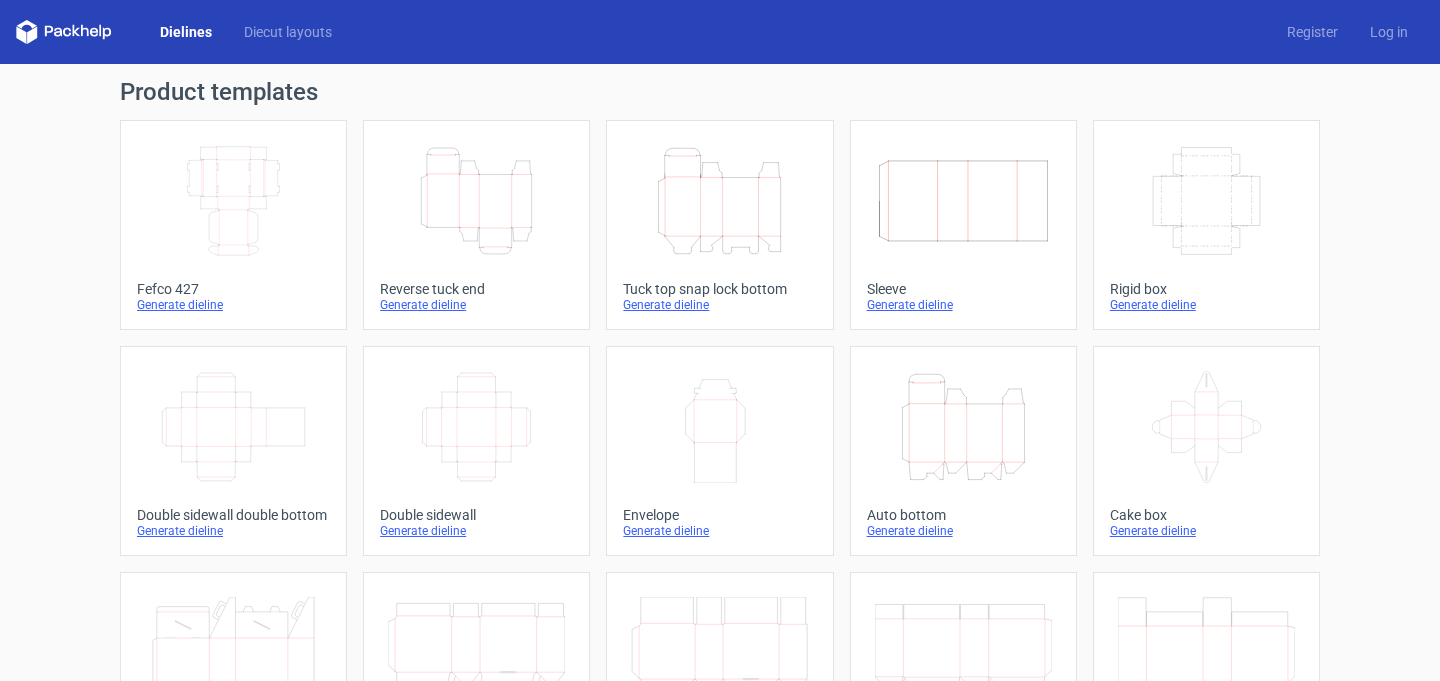 scroll, scrollTop: 0, scrollLeft: 0, axis: both 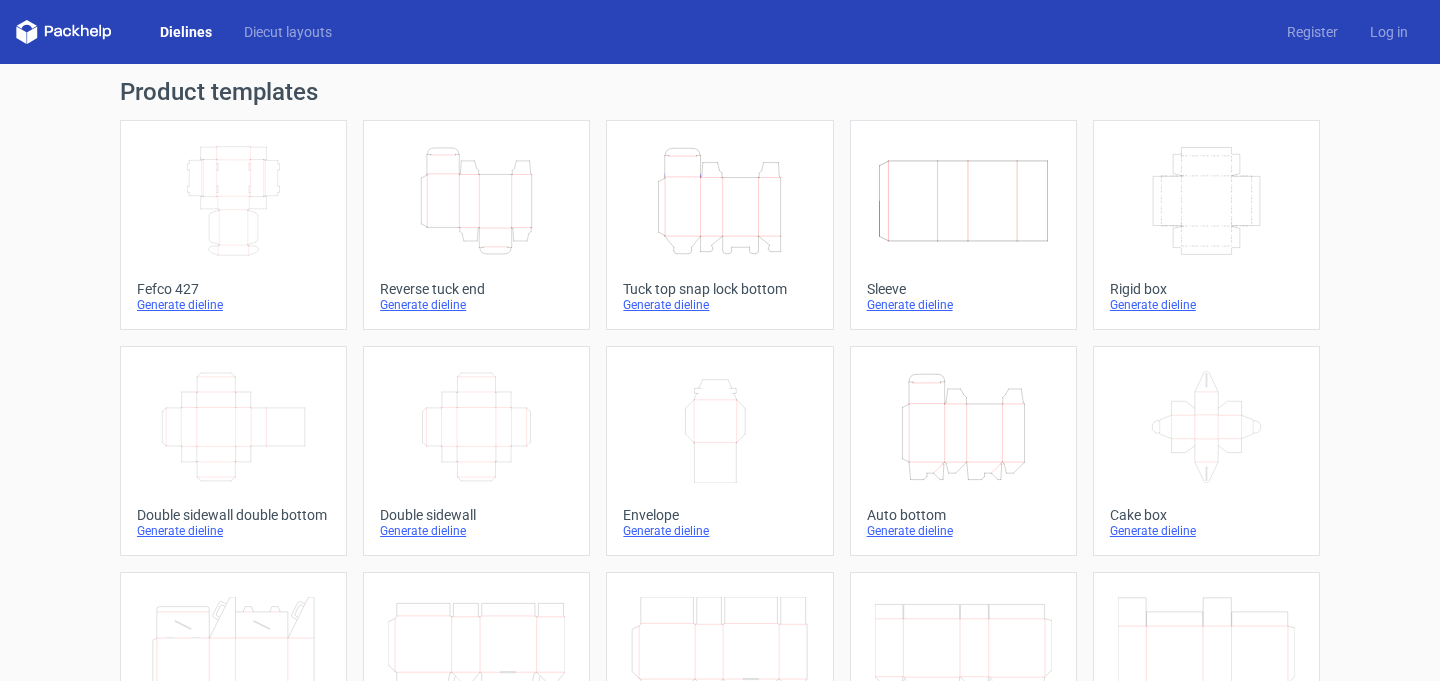 click on "Height   Depth   Width" 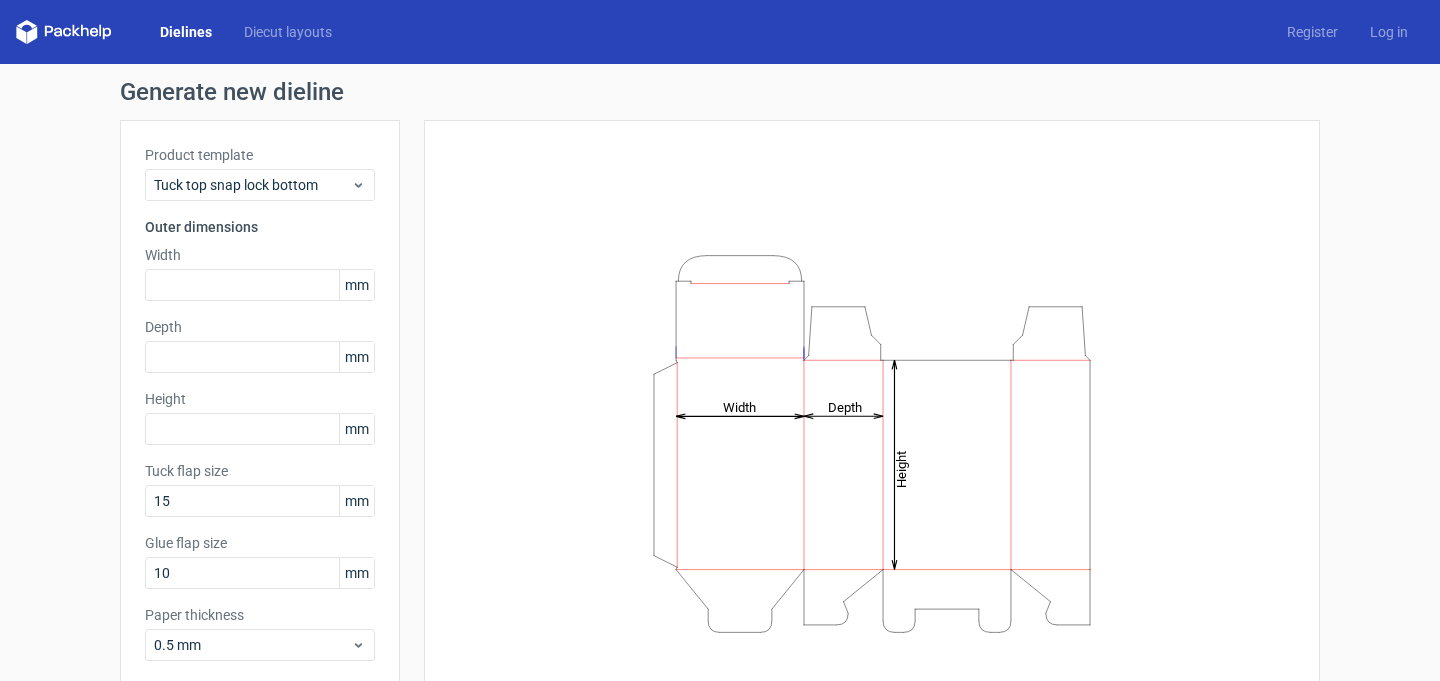 scroll, scrollTop: 38, scrollLeft: 0, axis: vertical 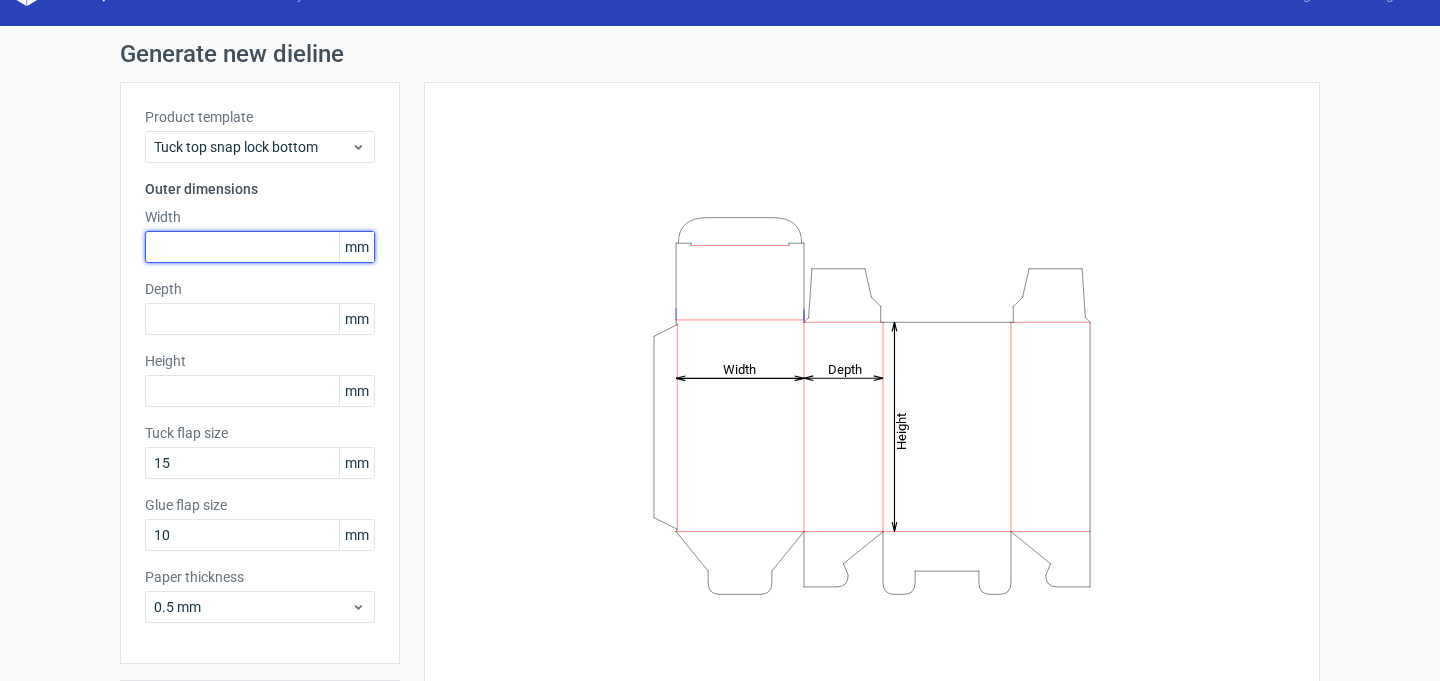 click at bounding box center (260, 247) 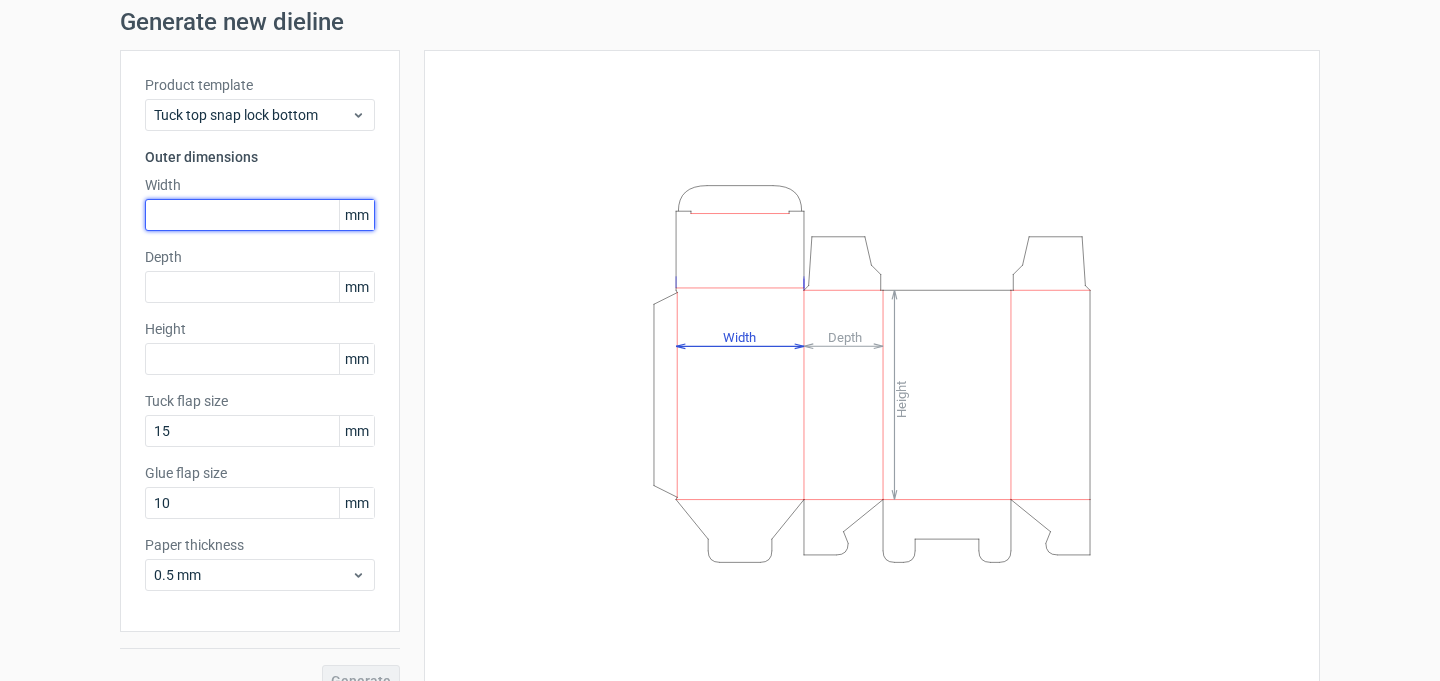 scroll, scrollTop: 102, scrollLeft: 0, axis: vertical 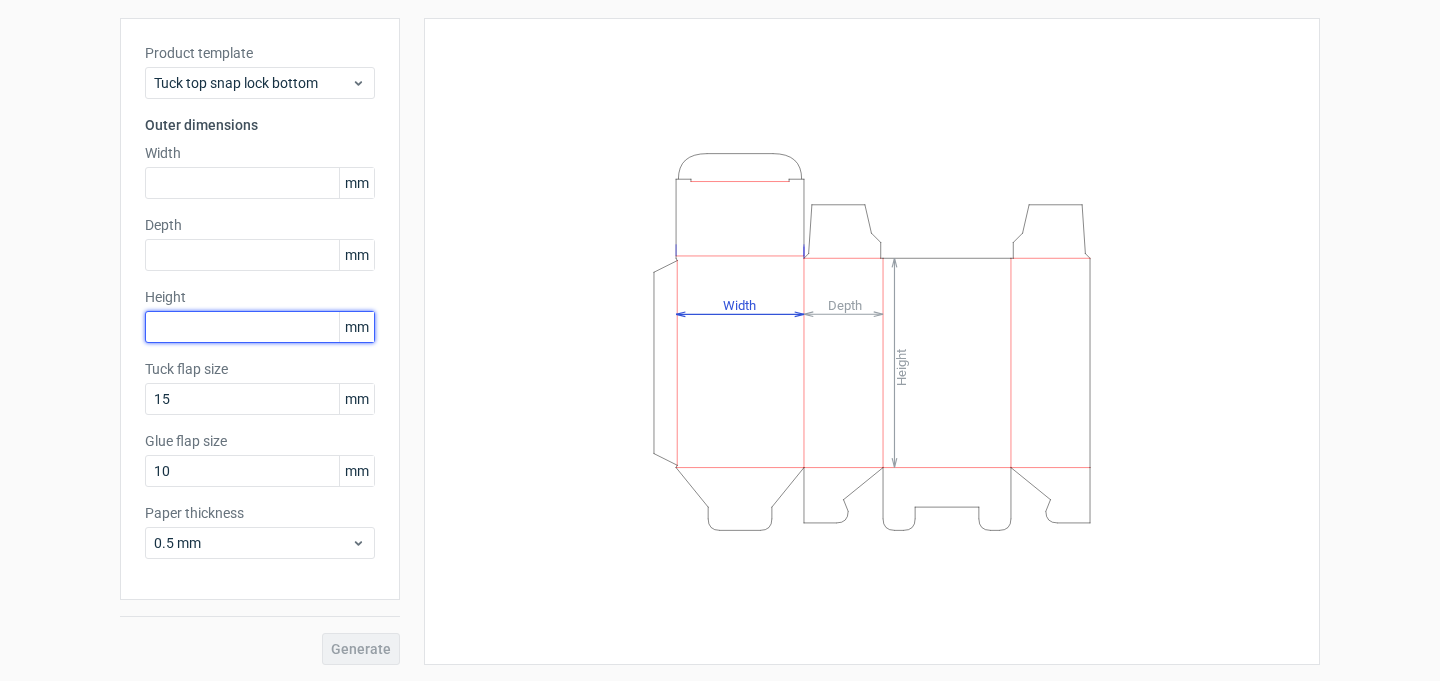 click at bounding box center [260, 327] 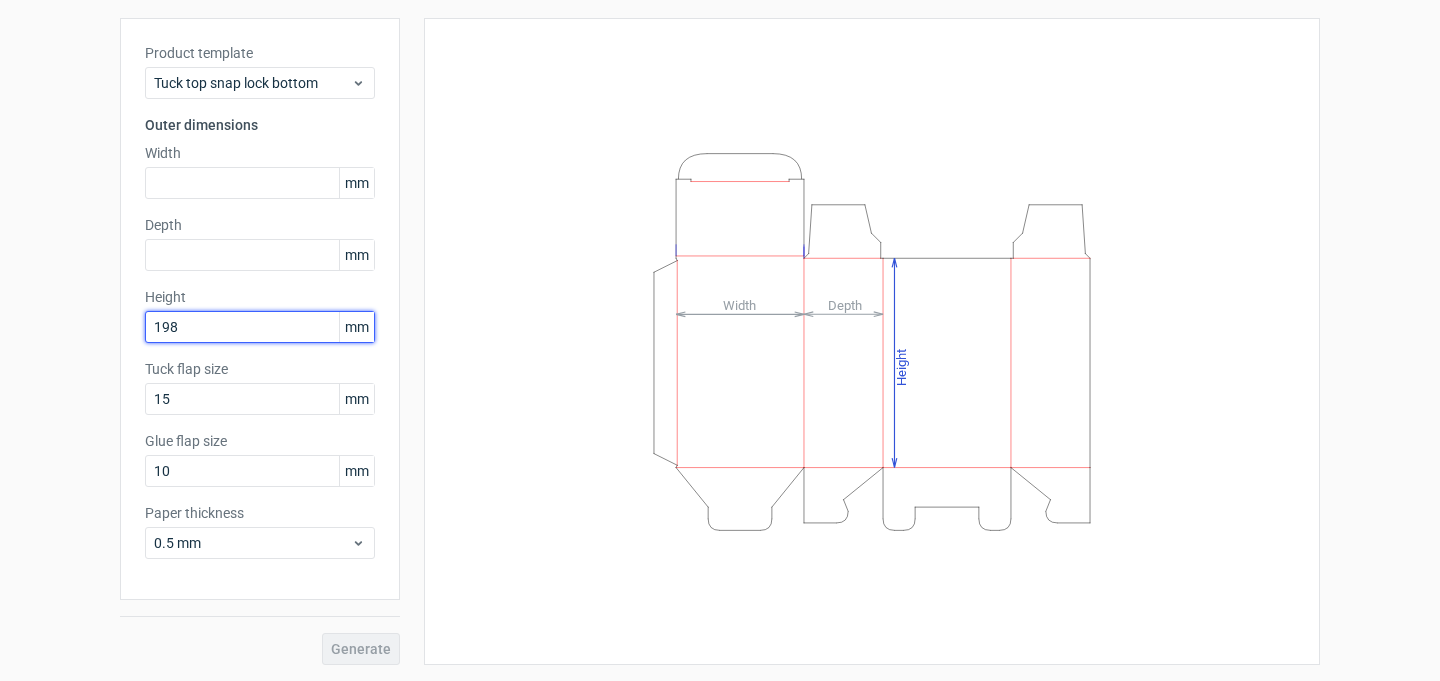 type on "198" 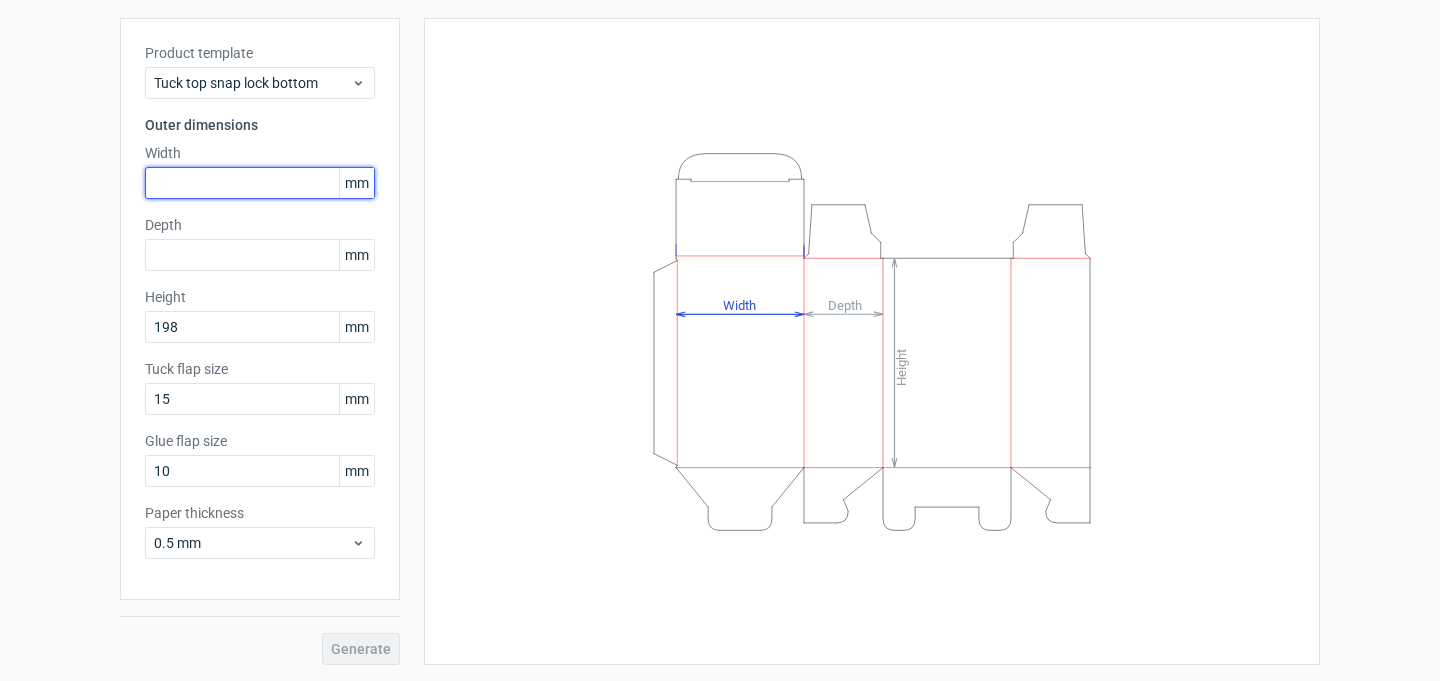 click at bounding box center (260, 183) 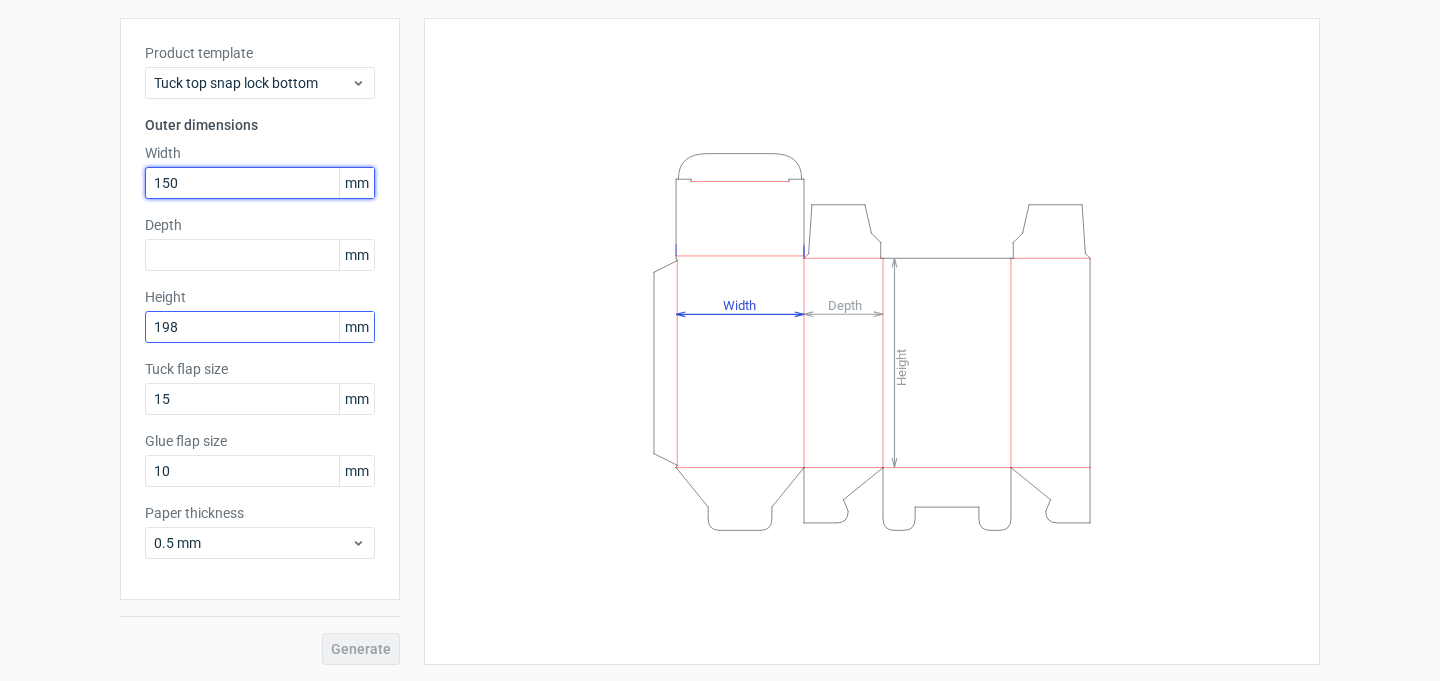 type on "150" 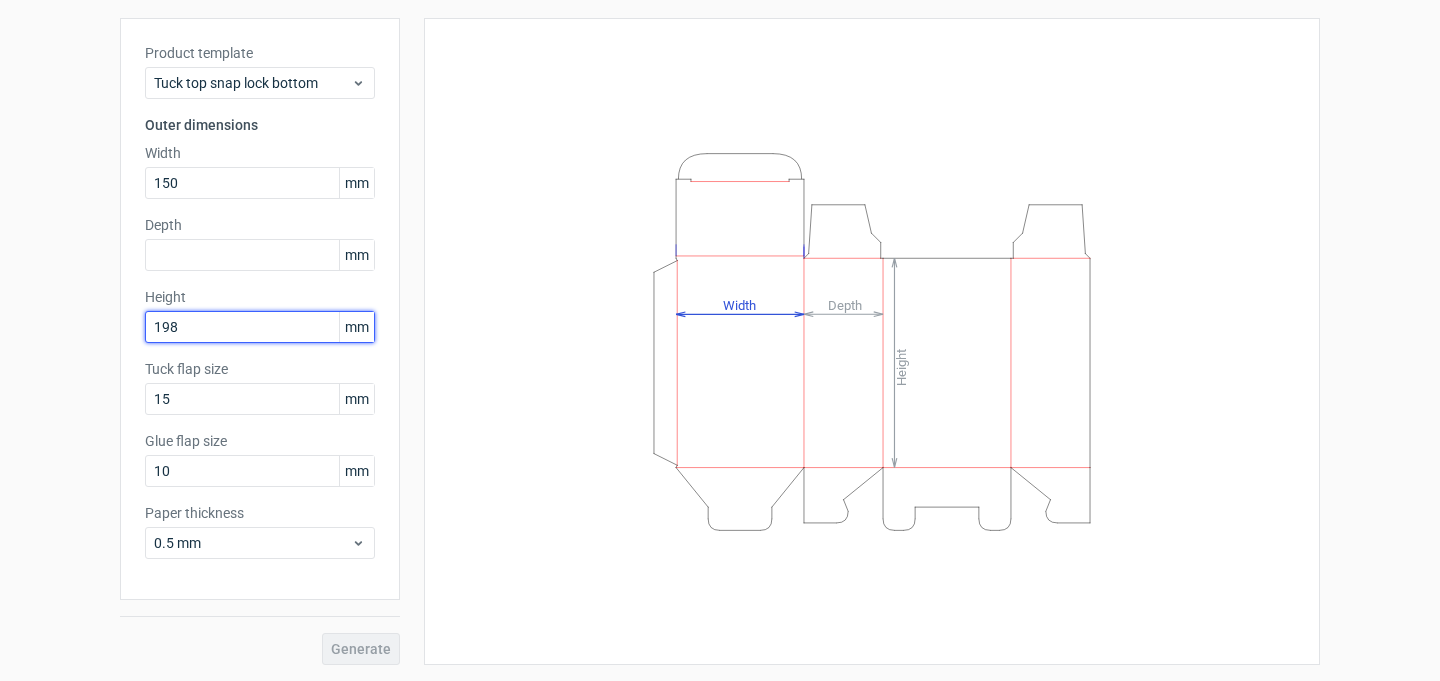 click on "198" at bounding box center (260, 327) 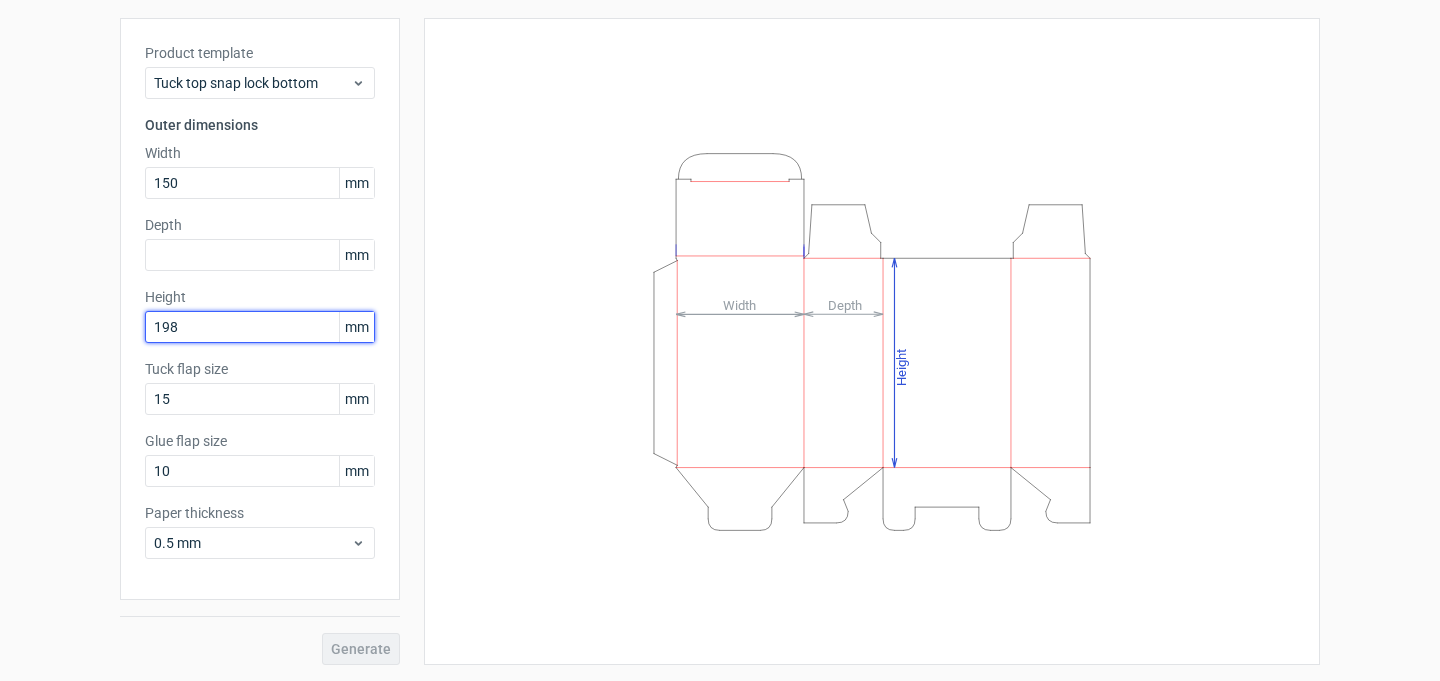 click on "198" at bounding box center (260, 327) 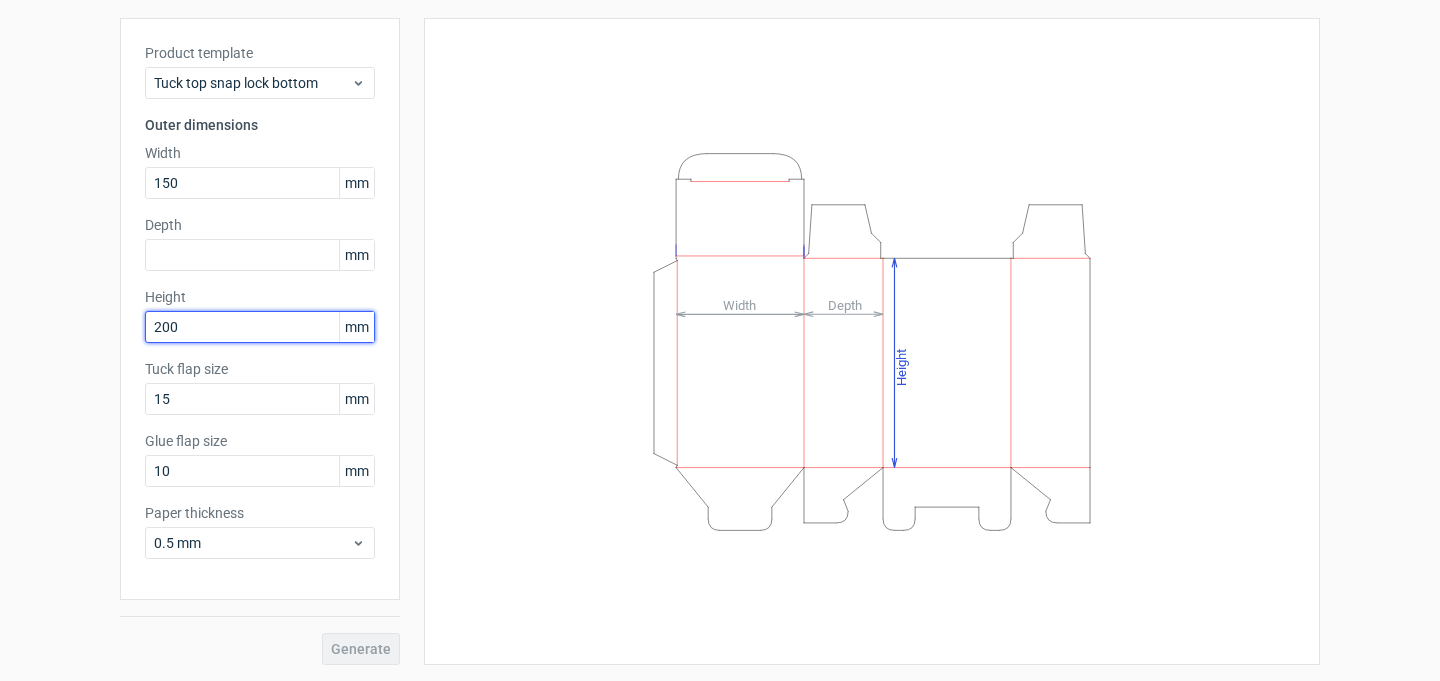 click on "200" at bounding box center (260, 327) 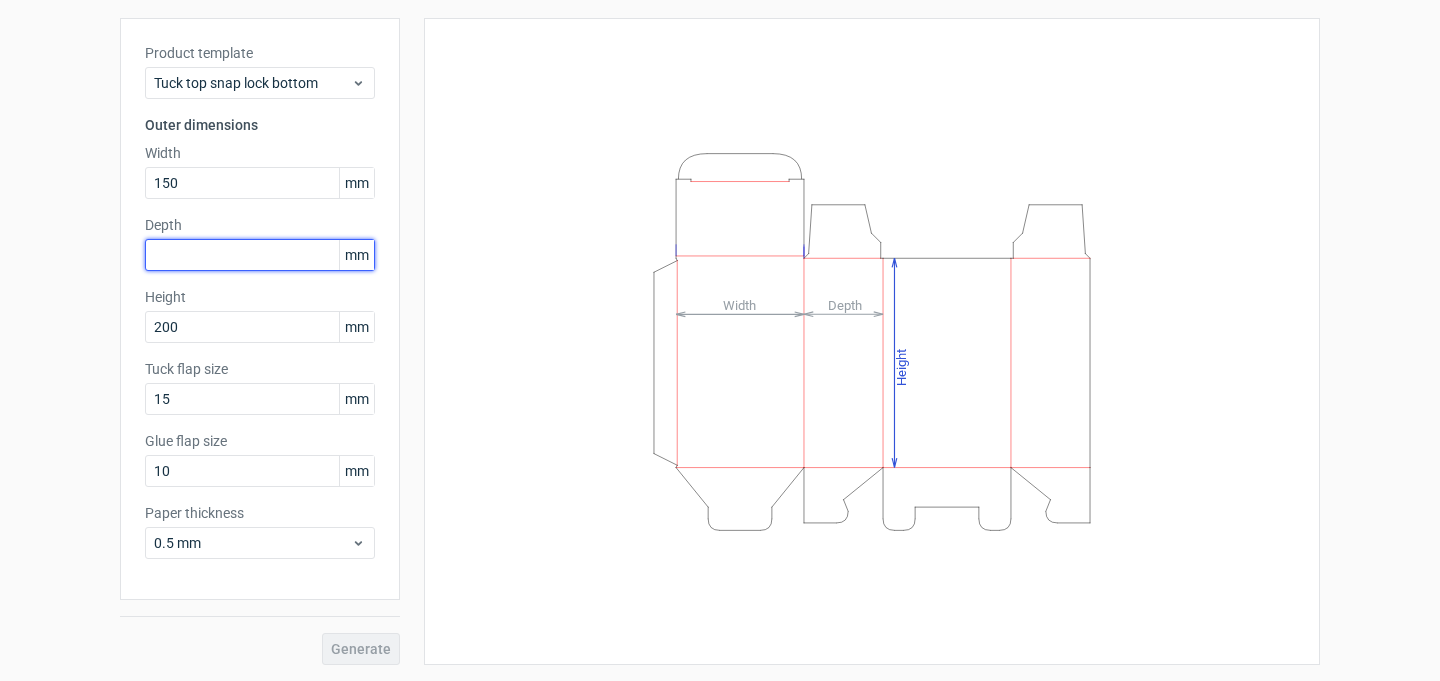 click at bounding box center [260, 255] 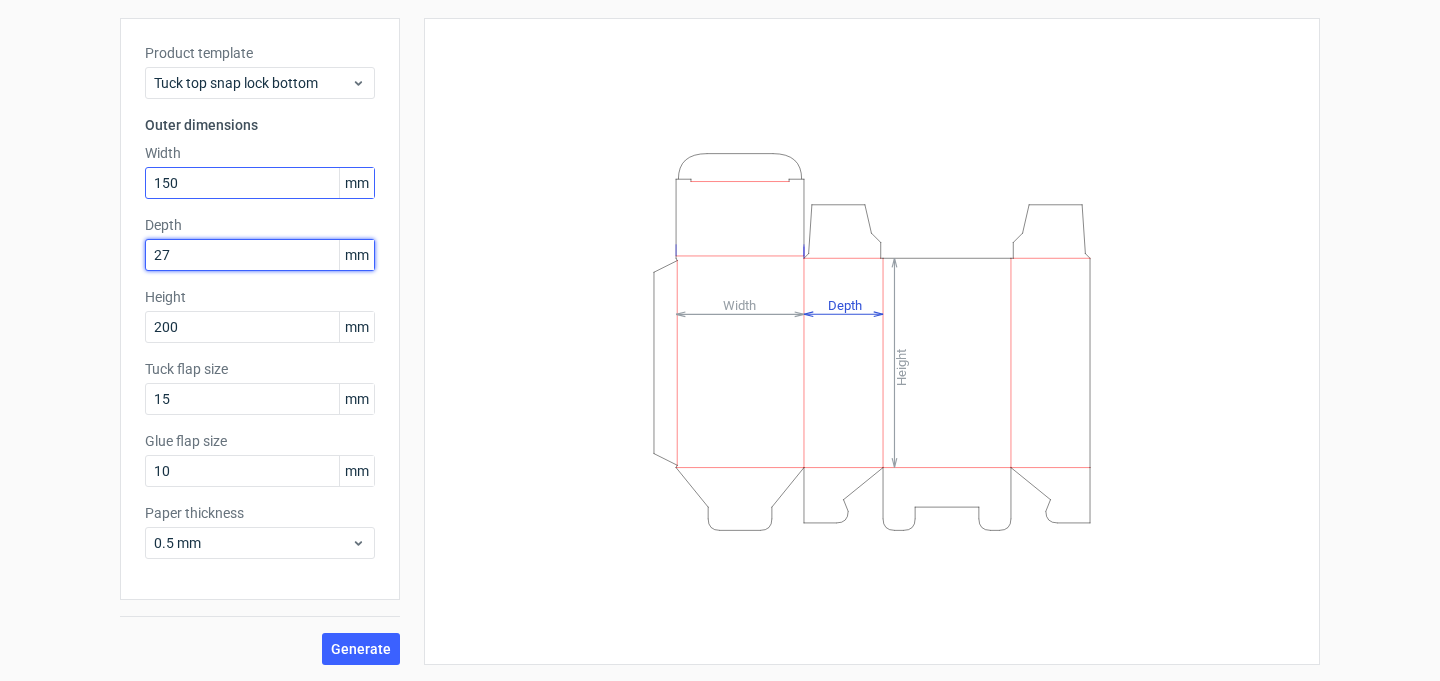 type on "27" 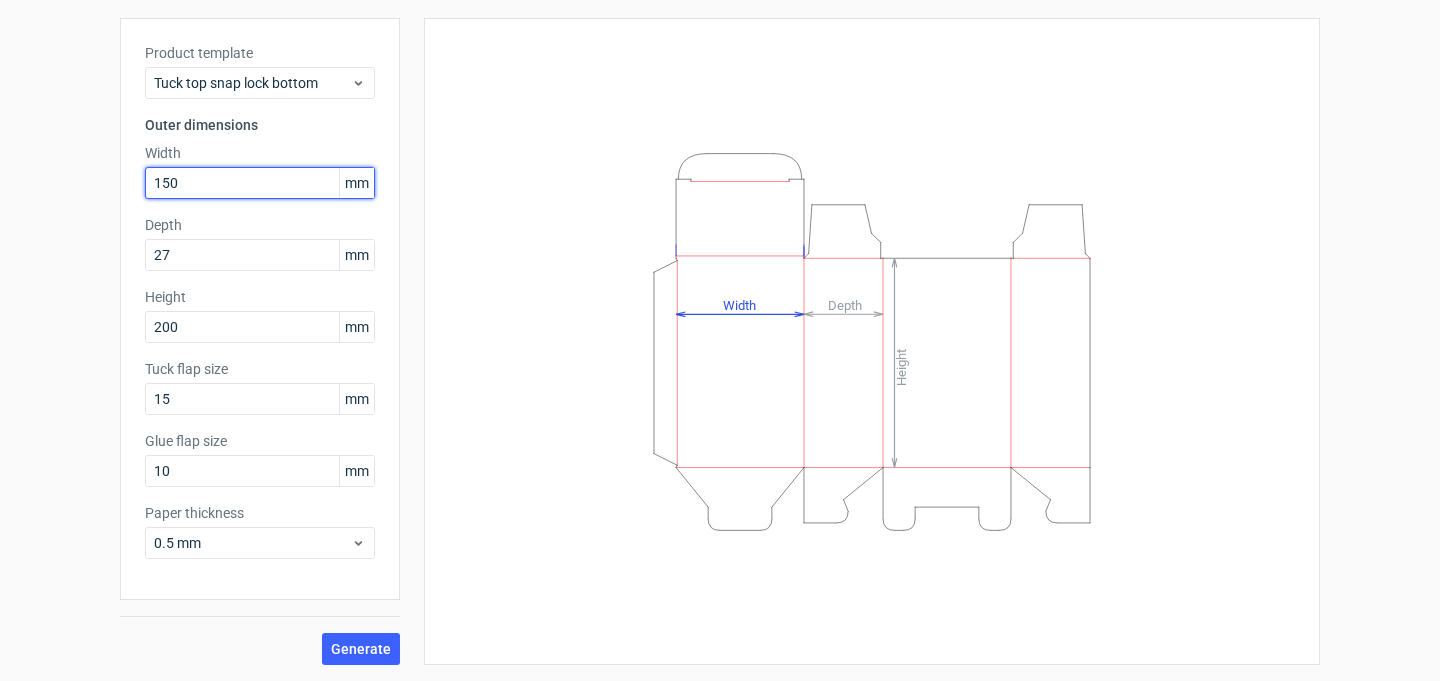 click on "150" at bounding box center [260, 183] 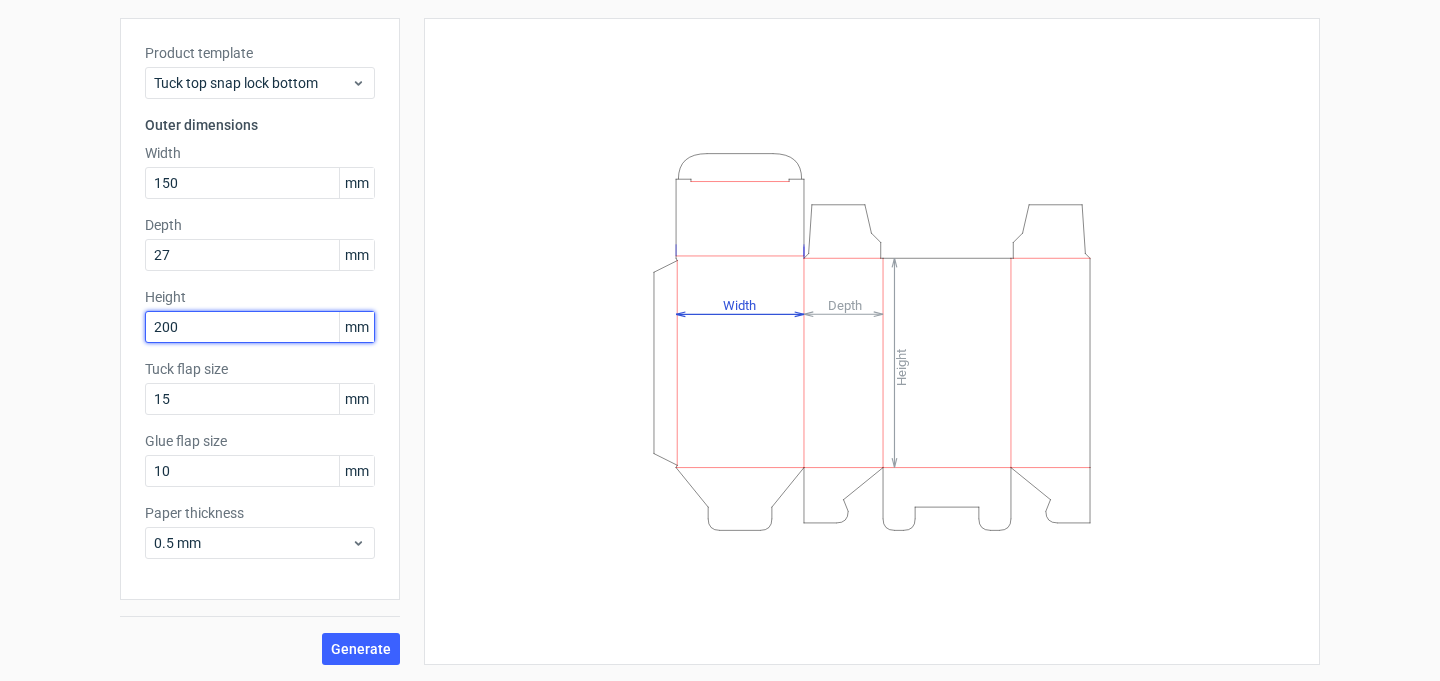 click on "200" at bounding box center [260, 327] 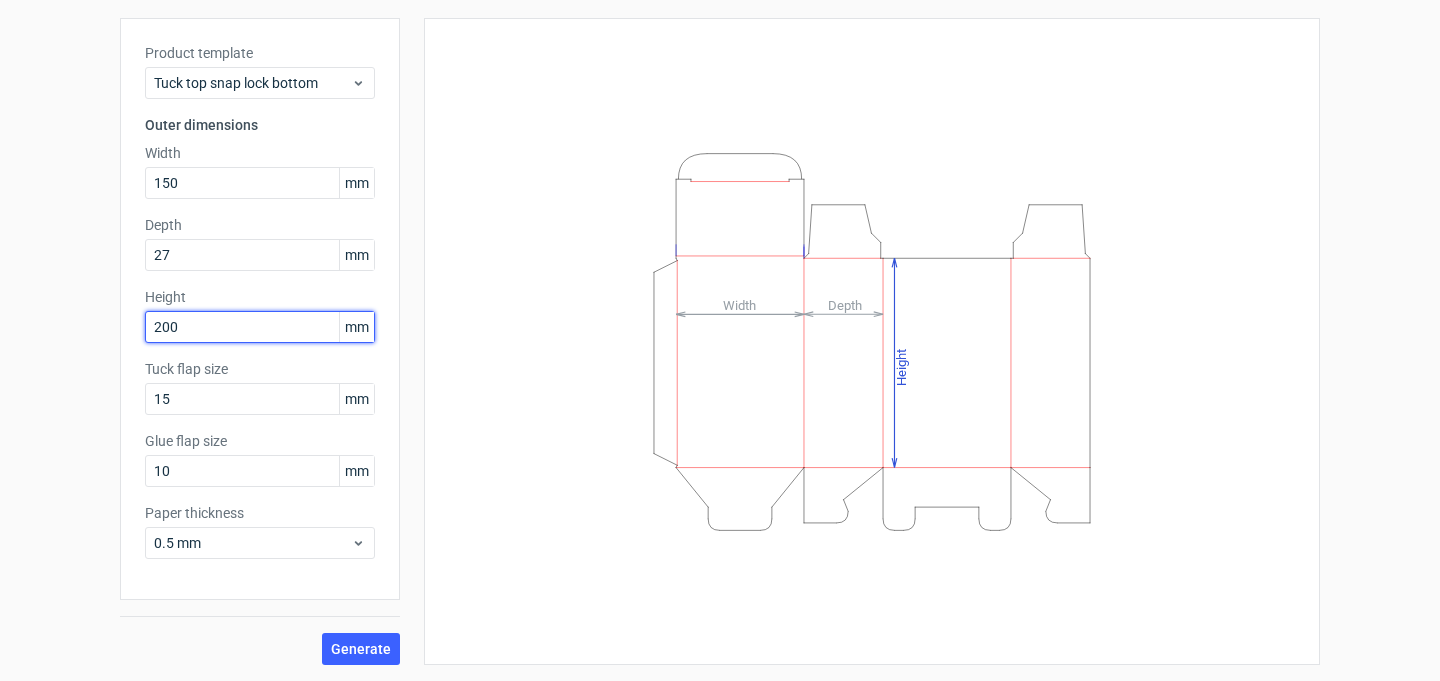 click on "200" at bounding box center [260, 327] 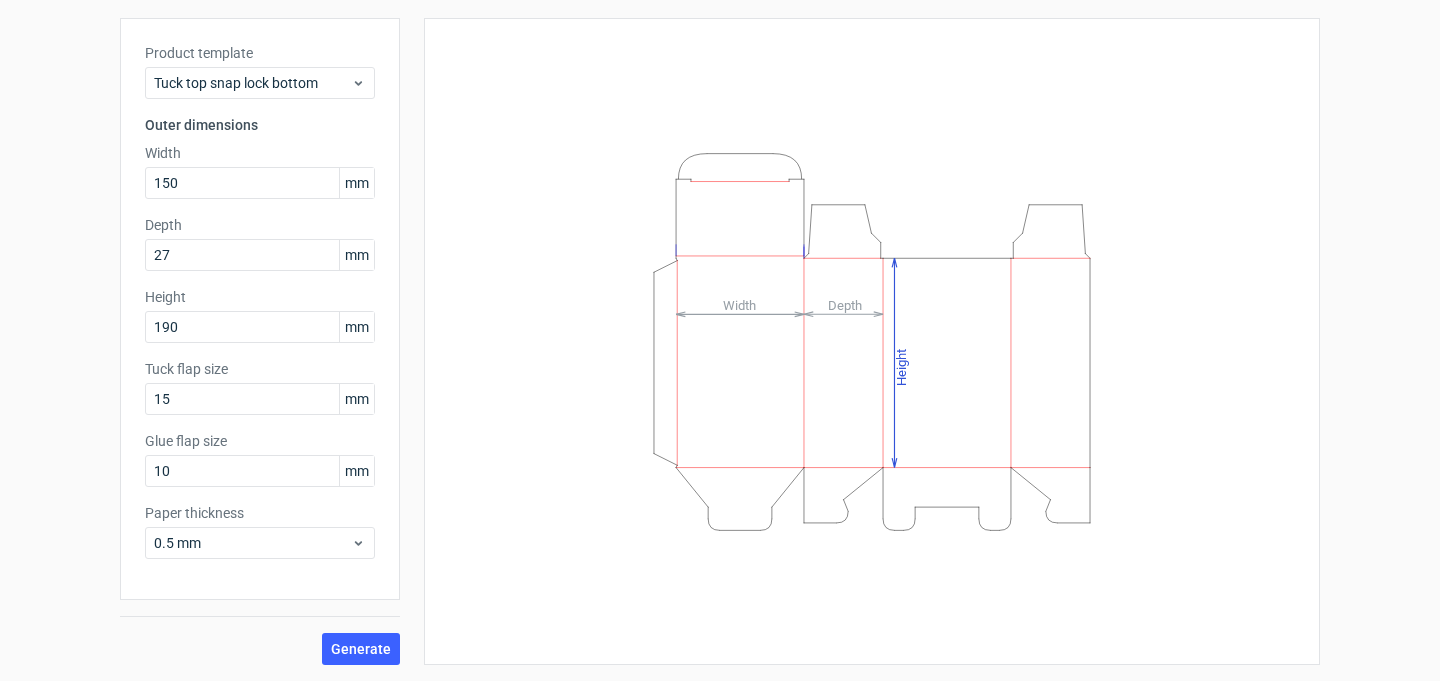 click on "Height   Depth   Width" at bounding box center (872, 341) 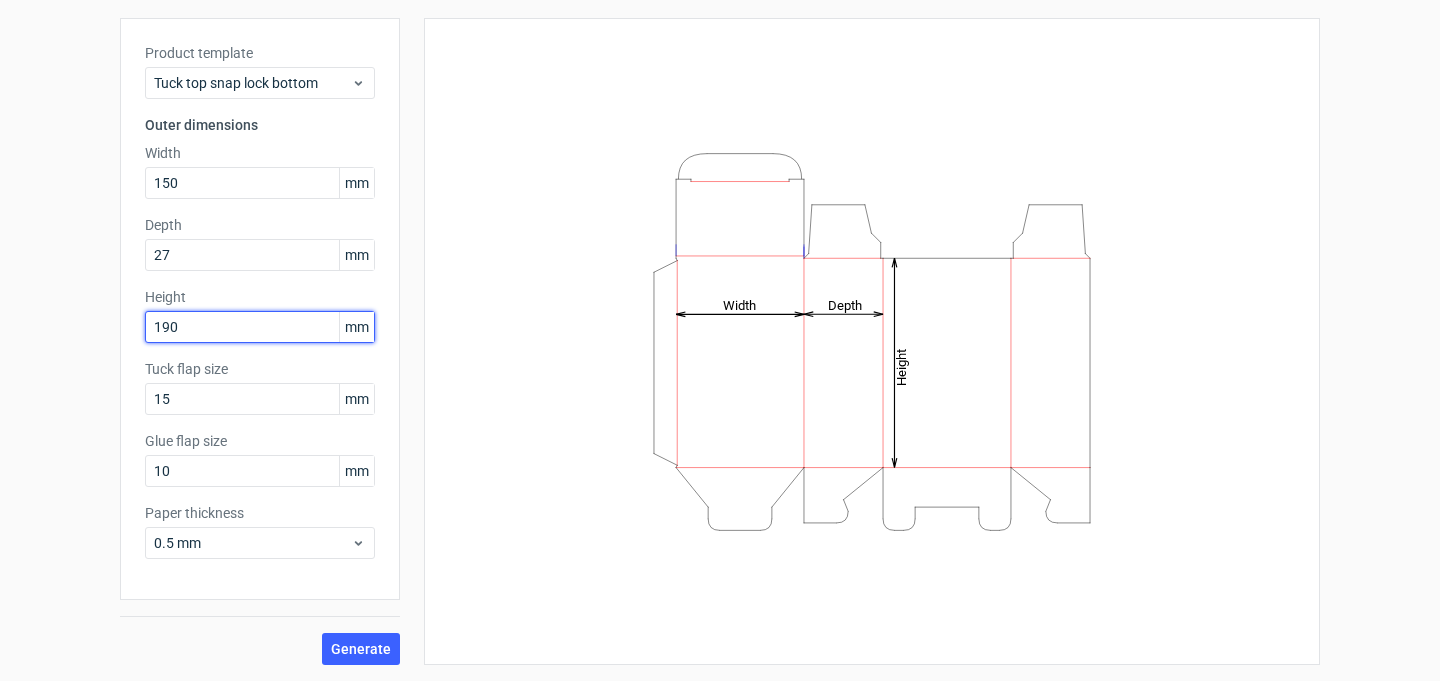 click on "190" at bounding box center [260, 327] 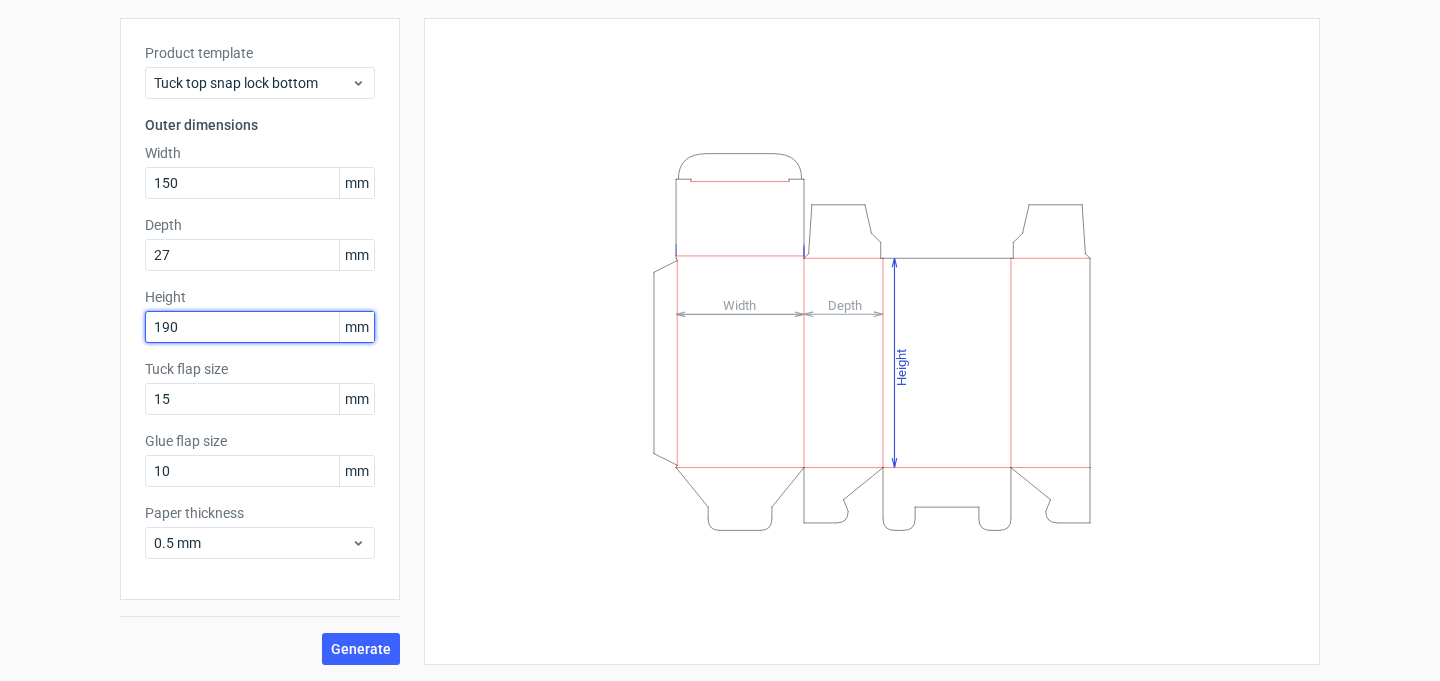 click on "190" at bounding box center [260, 327] 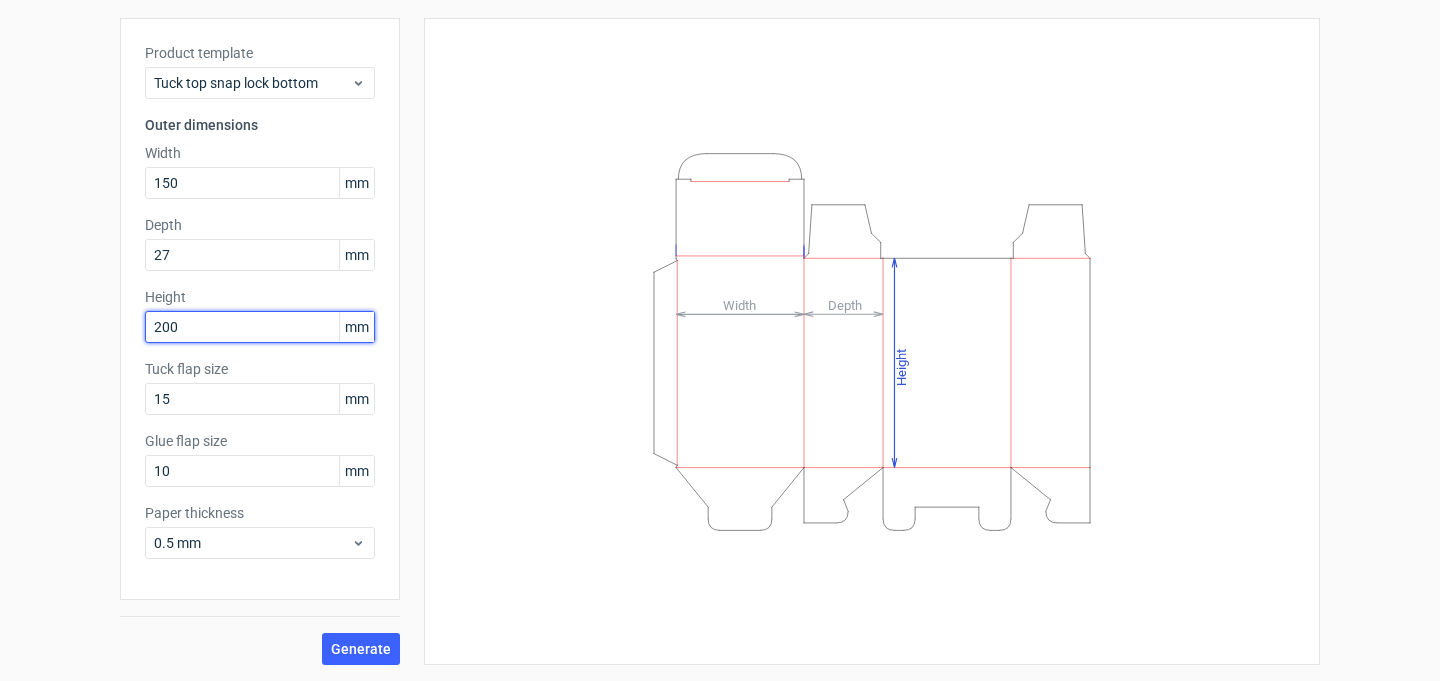 type on "200" 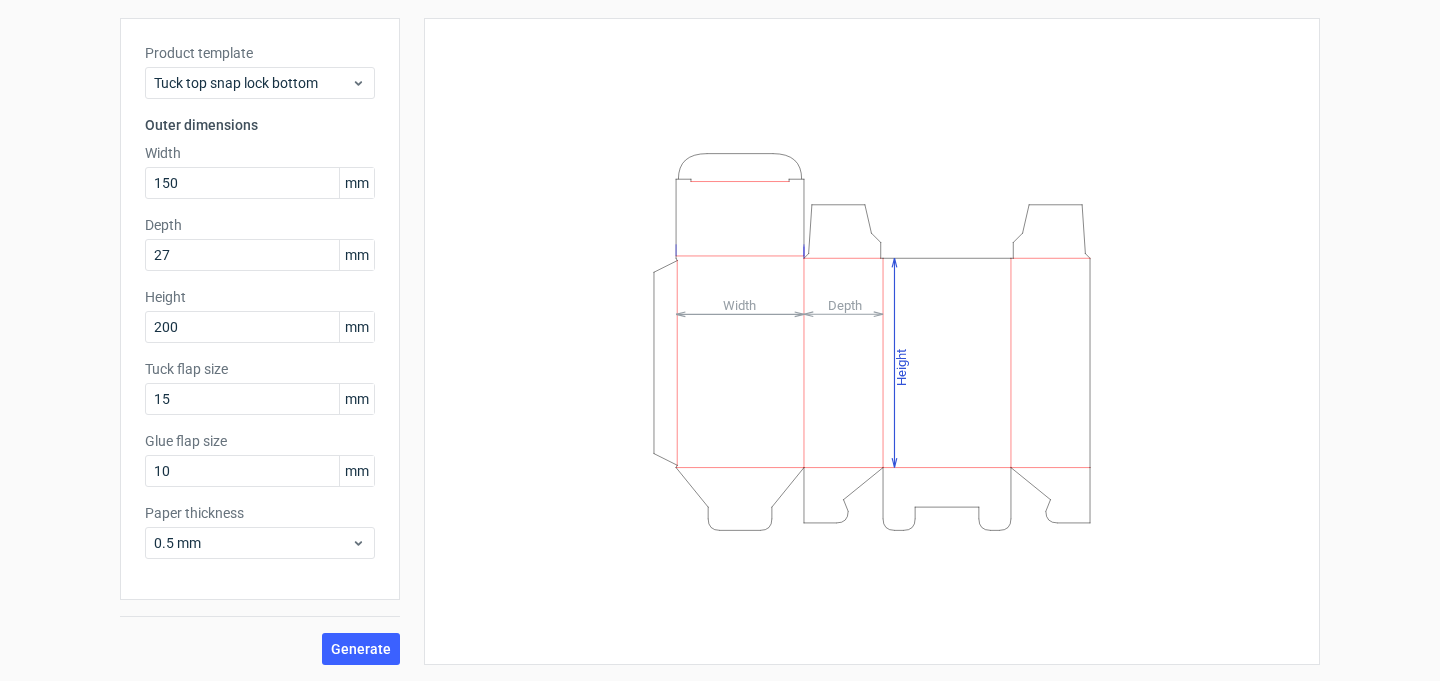 click on "Height   Depth   Width" at bounding box center [872, 341] 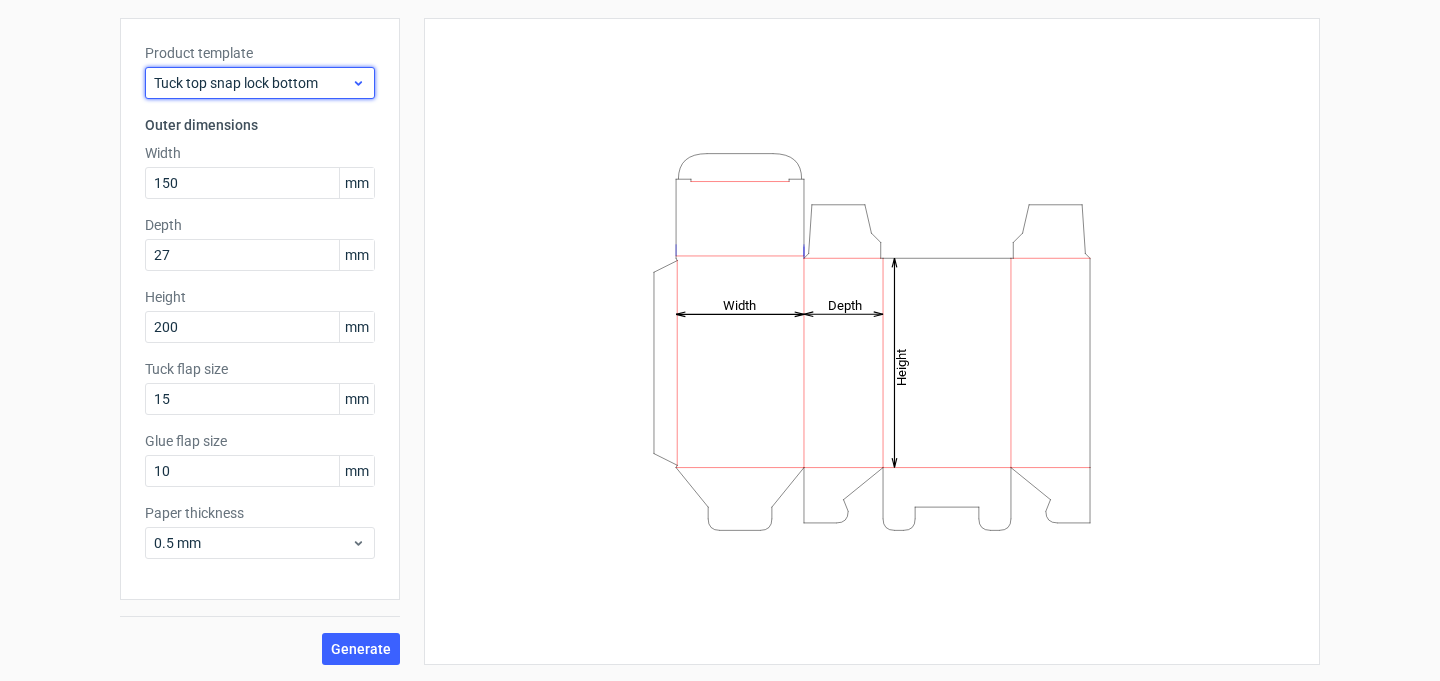 click on "Tuck top snap lock bottom" at bounding box center [252, 83] 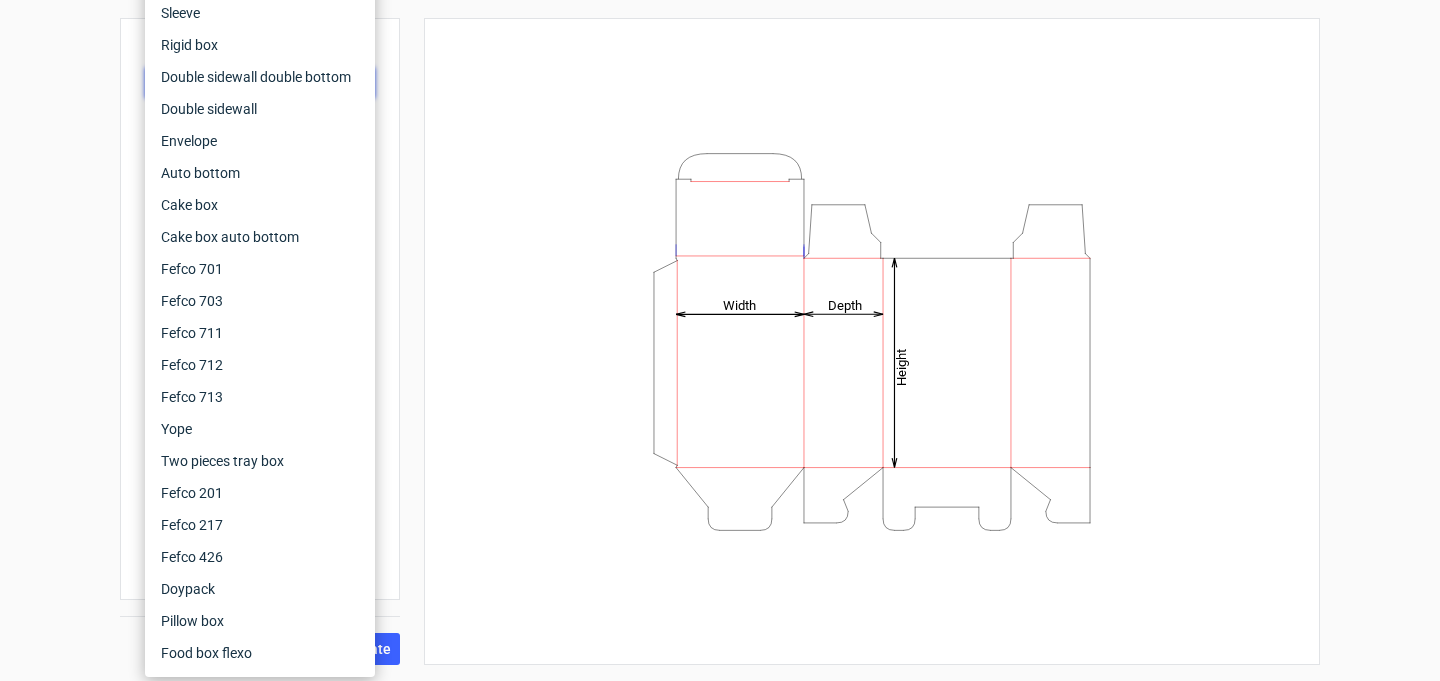click on "Height   Depth   Width" at bounding box center [872, 341] 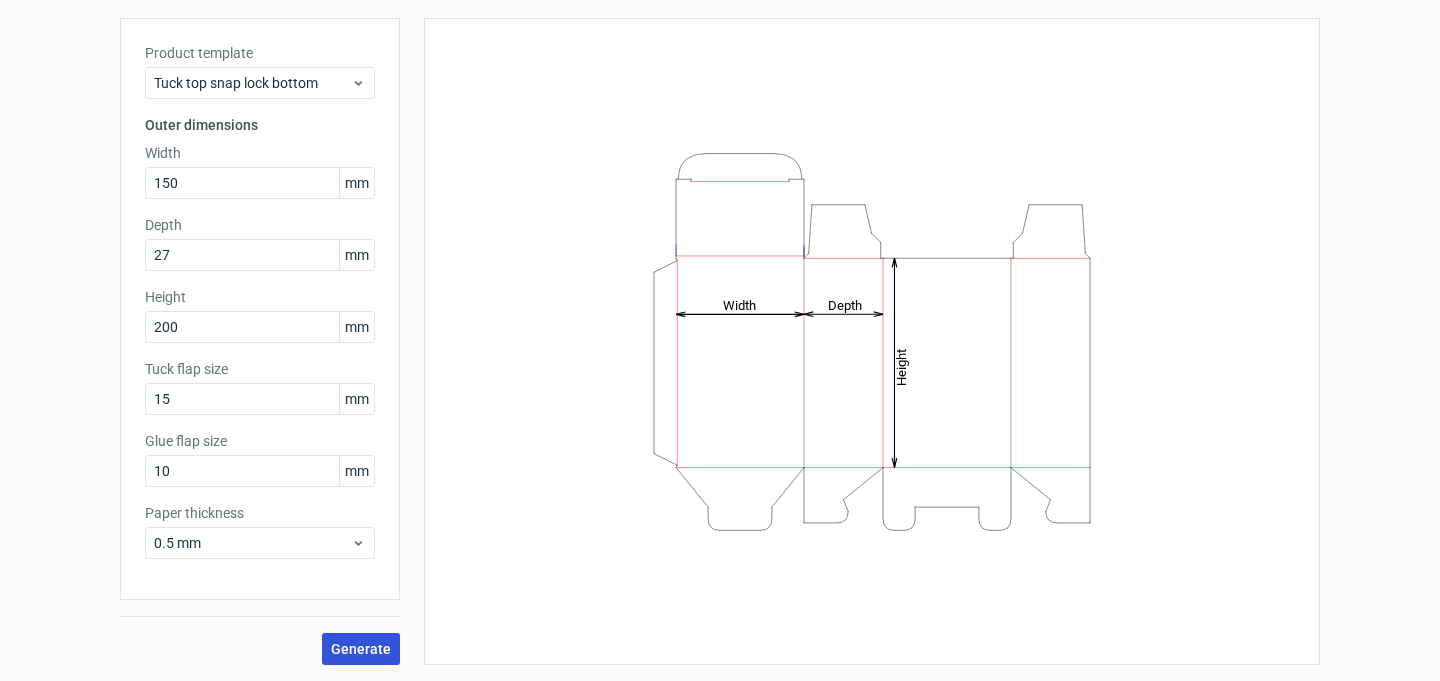 click on "Generate" at bounding box center (361, 649) 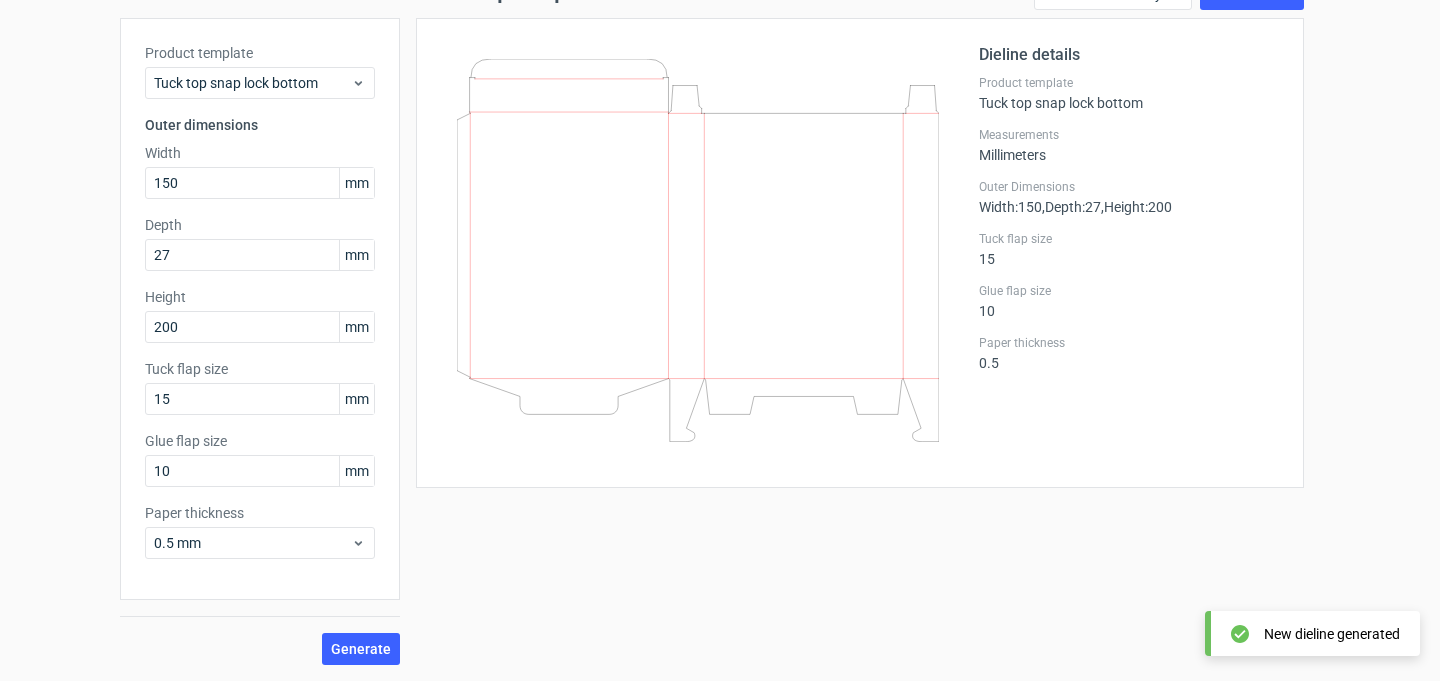 scroll, scrollTop: 0, scrollLeft: 0, axis: both 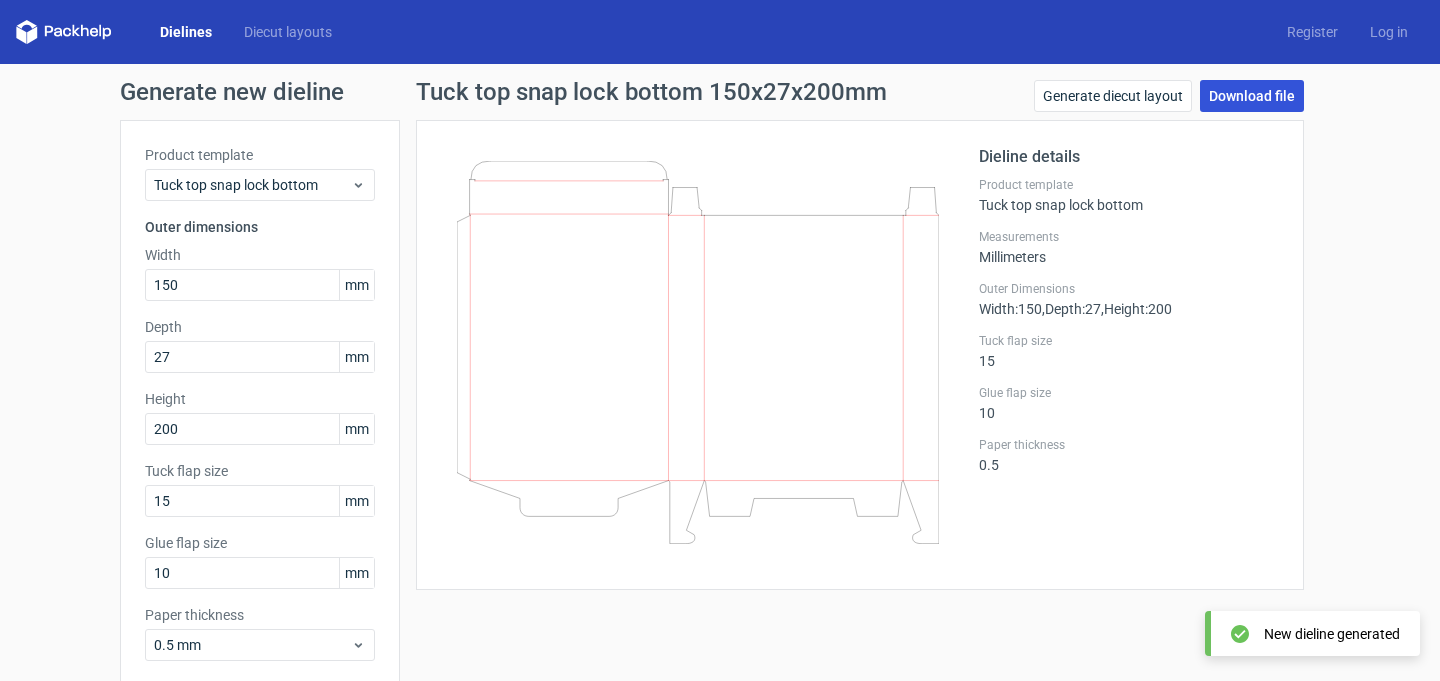 click on "Download file" at bounding box center [1252, 96] 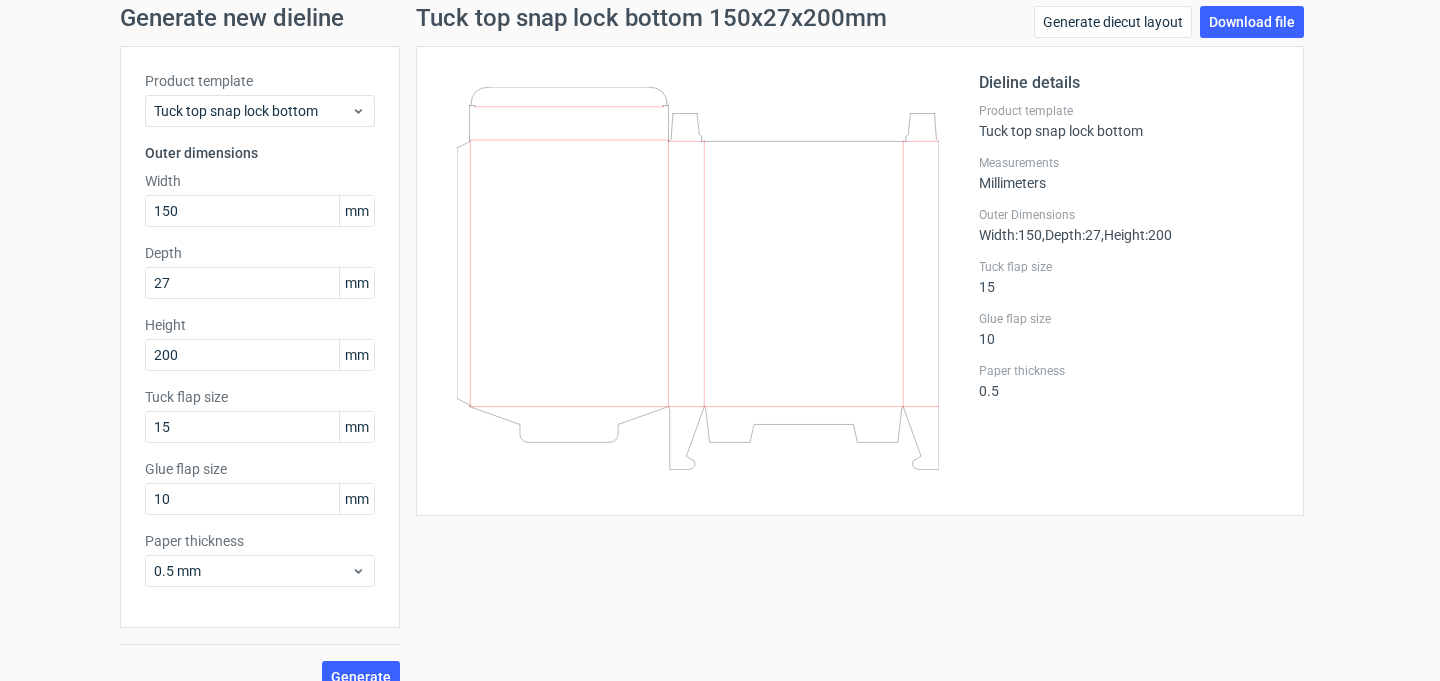 scroll, scrollTop: 102, scrollLeft: 0, axis: vertical 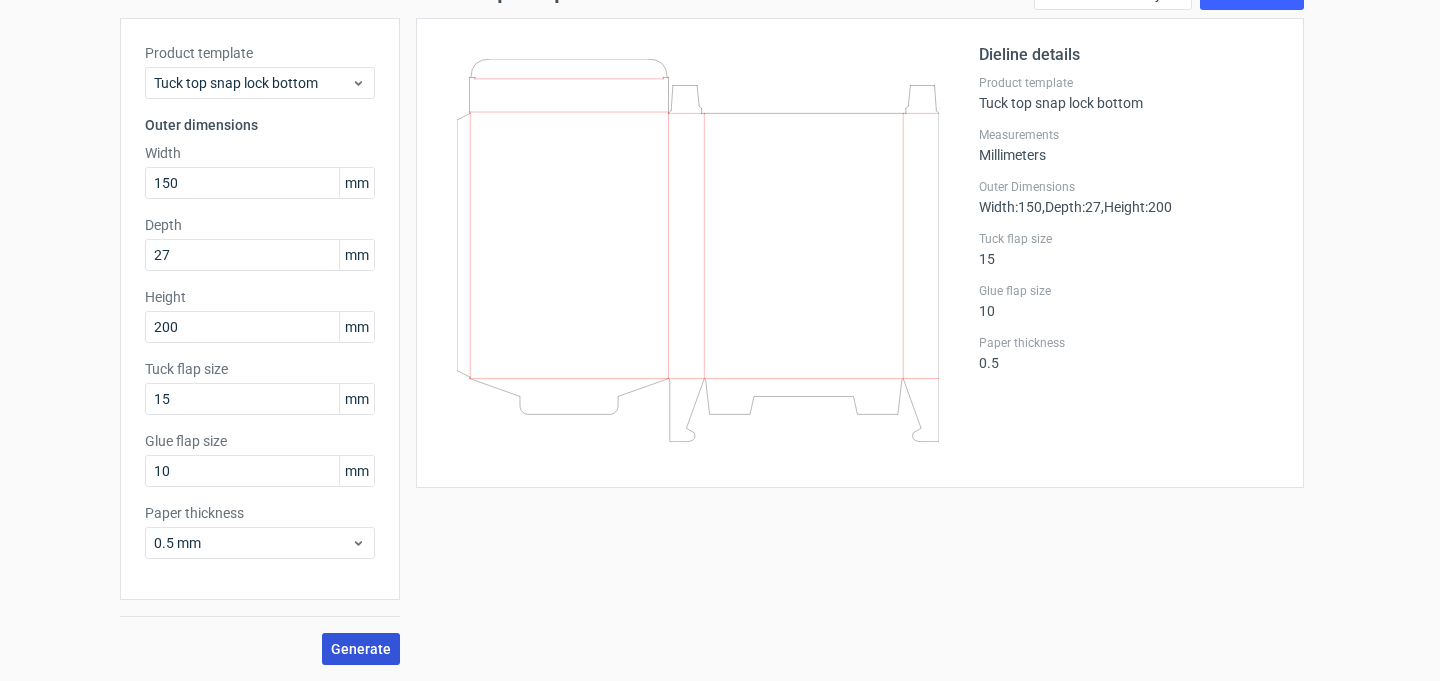 click on "Generate" at bounding box center (361, 649) 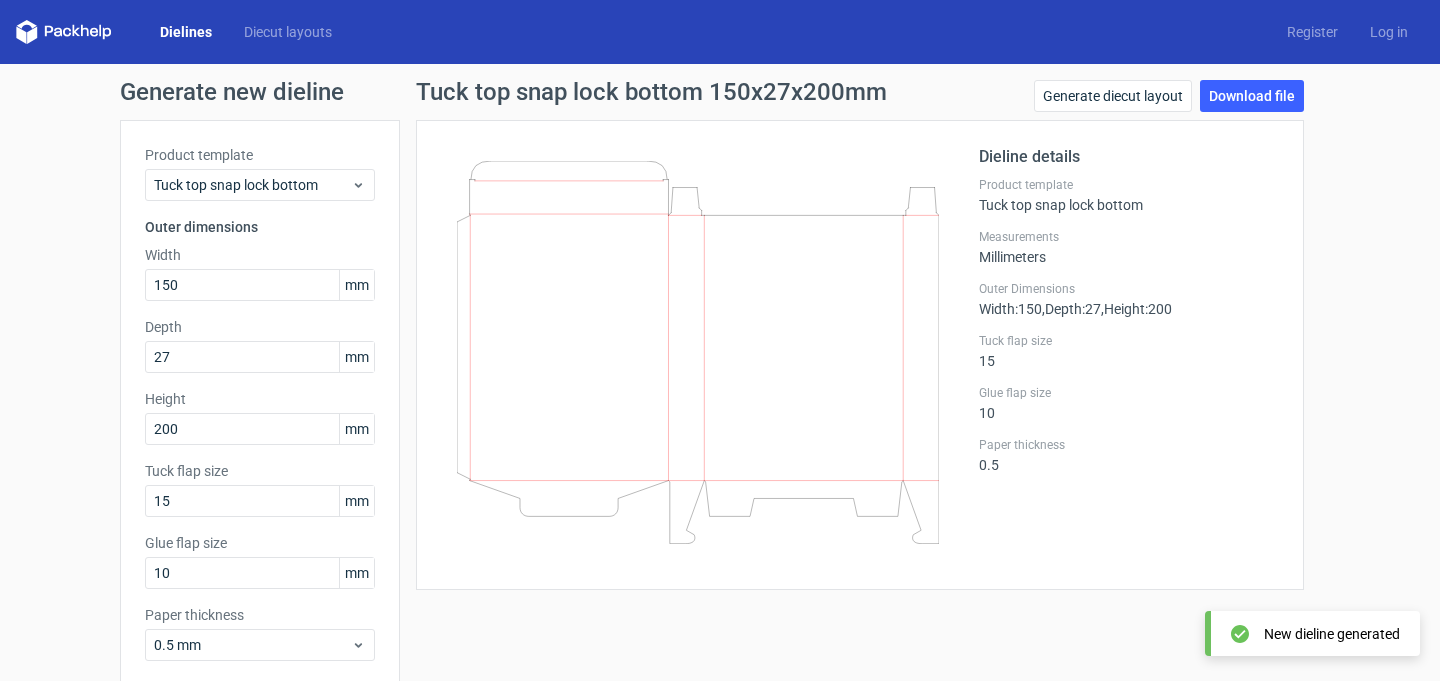 scroll, scrollTop: 1, scrollLeft: 0, axis: vertical 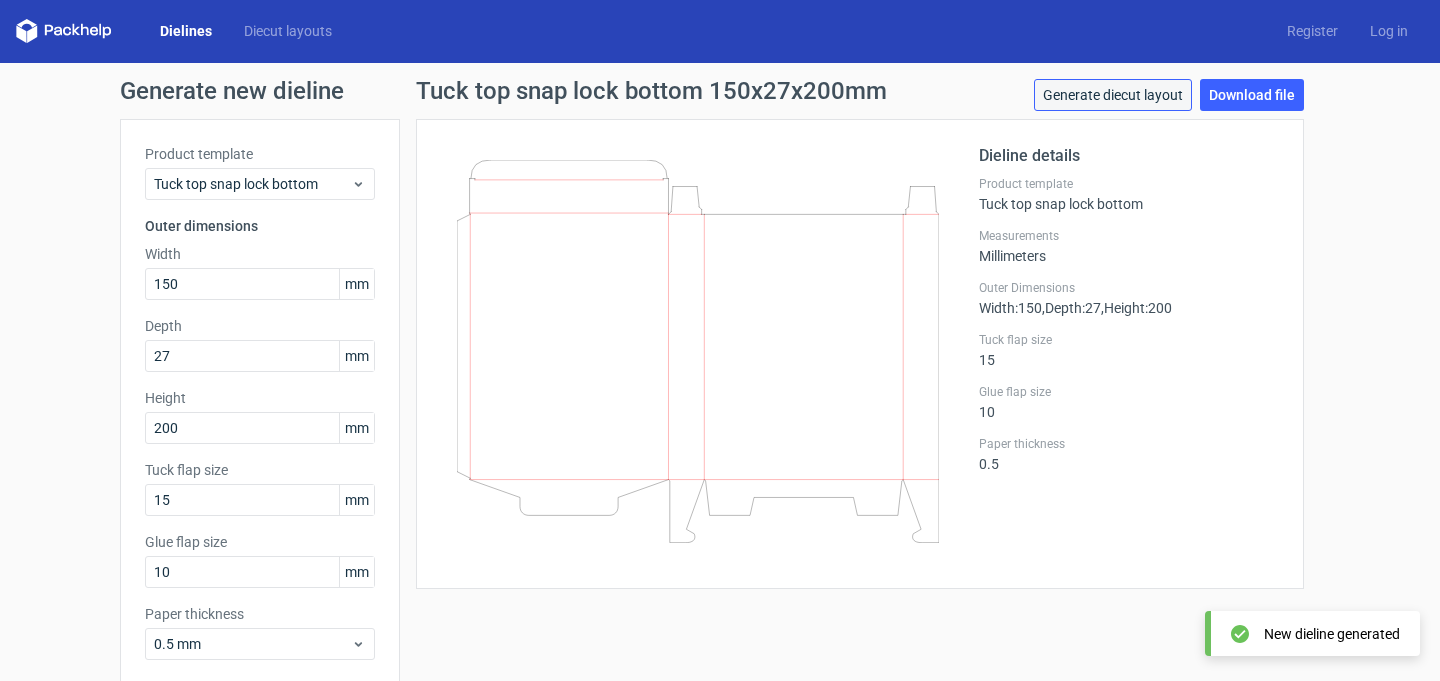 click on "Generate diecut layout" at bounding box center (1113, 95) 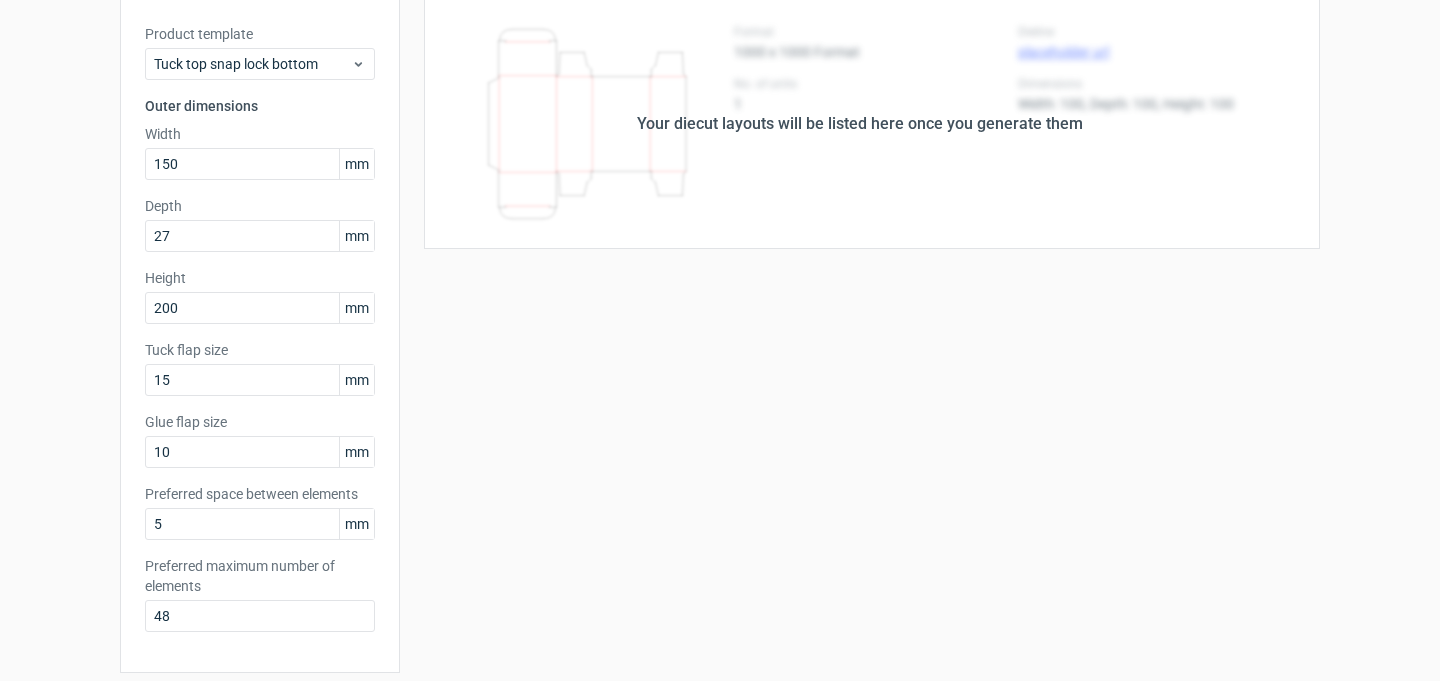 scroll, scrollTop: 153, scrollLeft: 0, axis: vertical 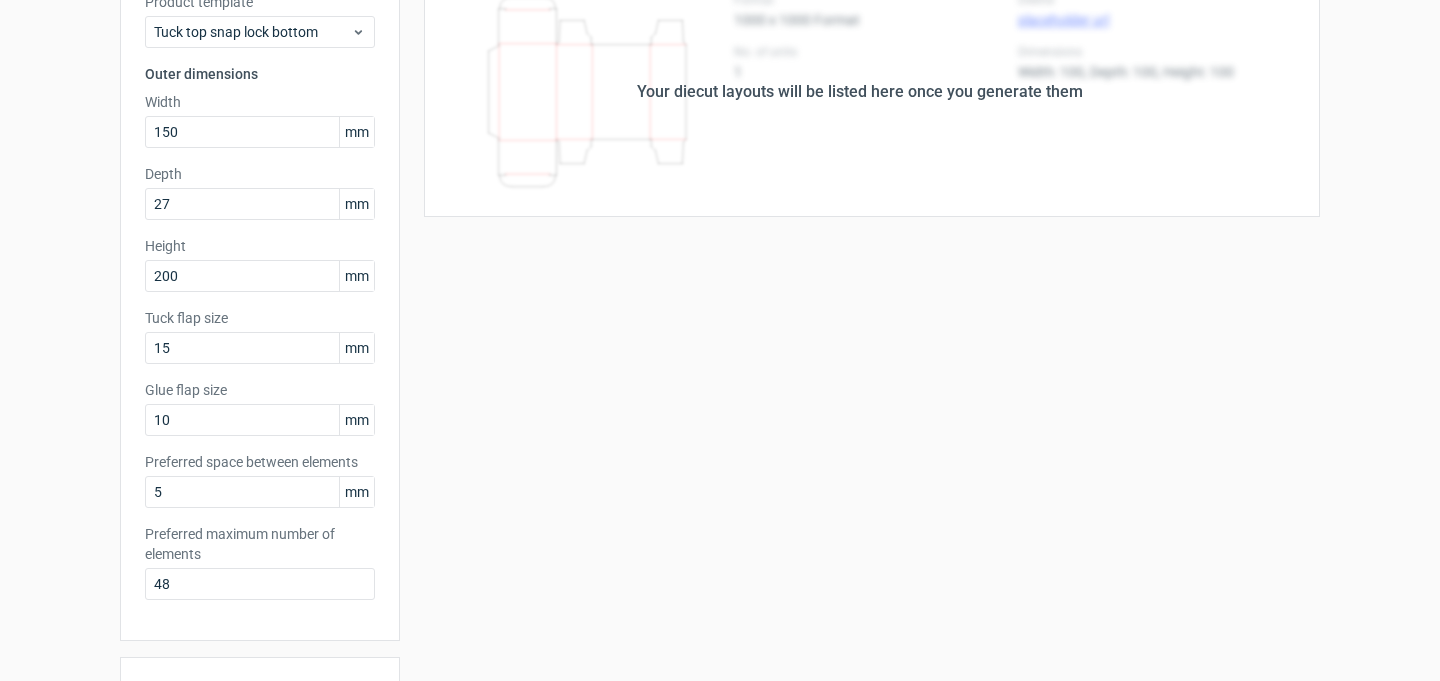 click on "Your diecut layouts will be listed here once you generate them" at bounding box center [860, 92] 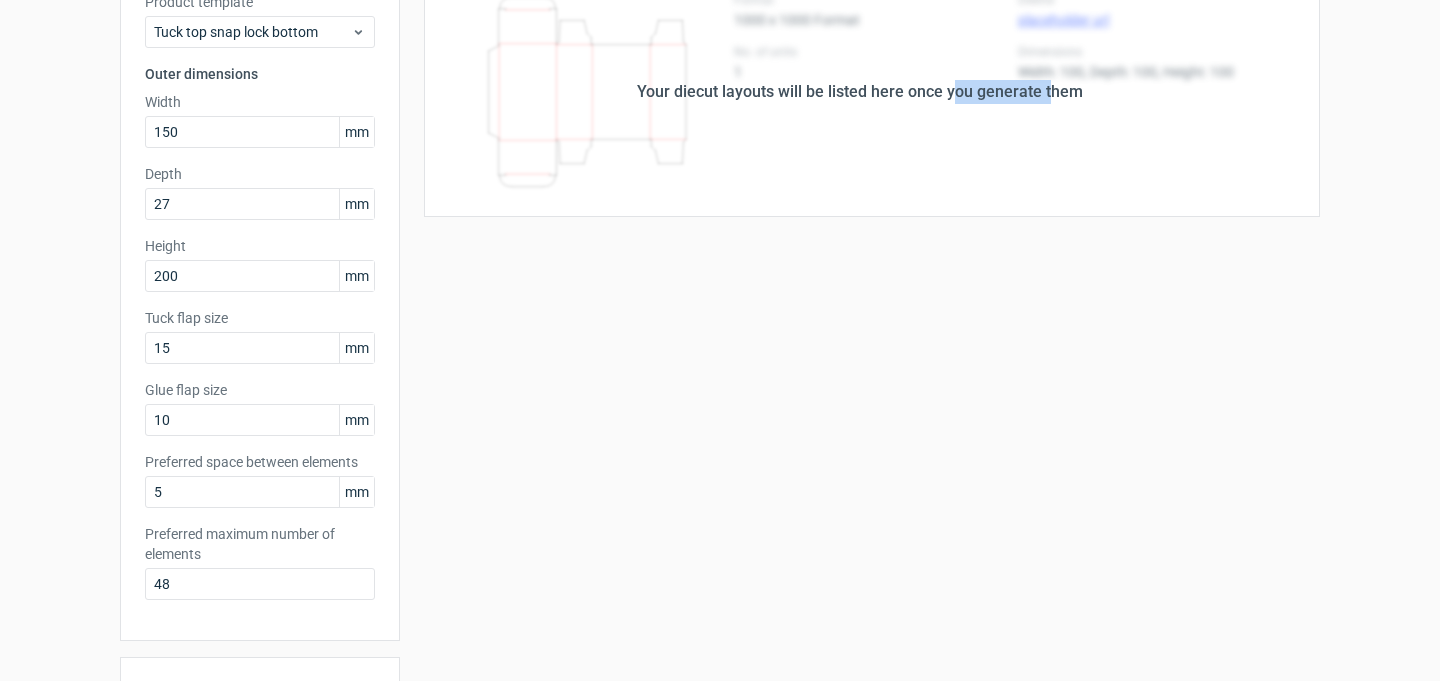 drag, startPoint x: 957, startPoint y: 95, endPoint x: 1048, endPoint y: 97, distance: 91.02197 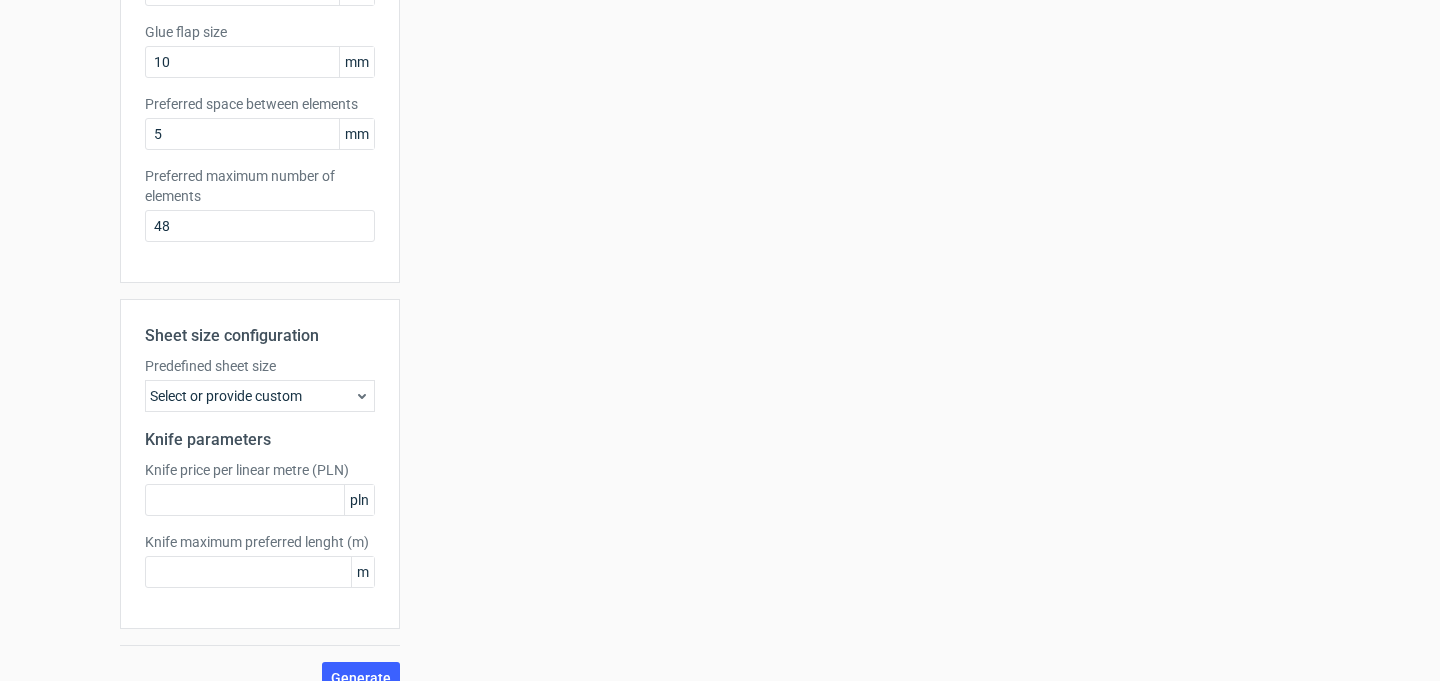 scroll, scrollTop: 540, scrollLeft: 0, axis: vertical 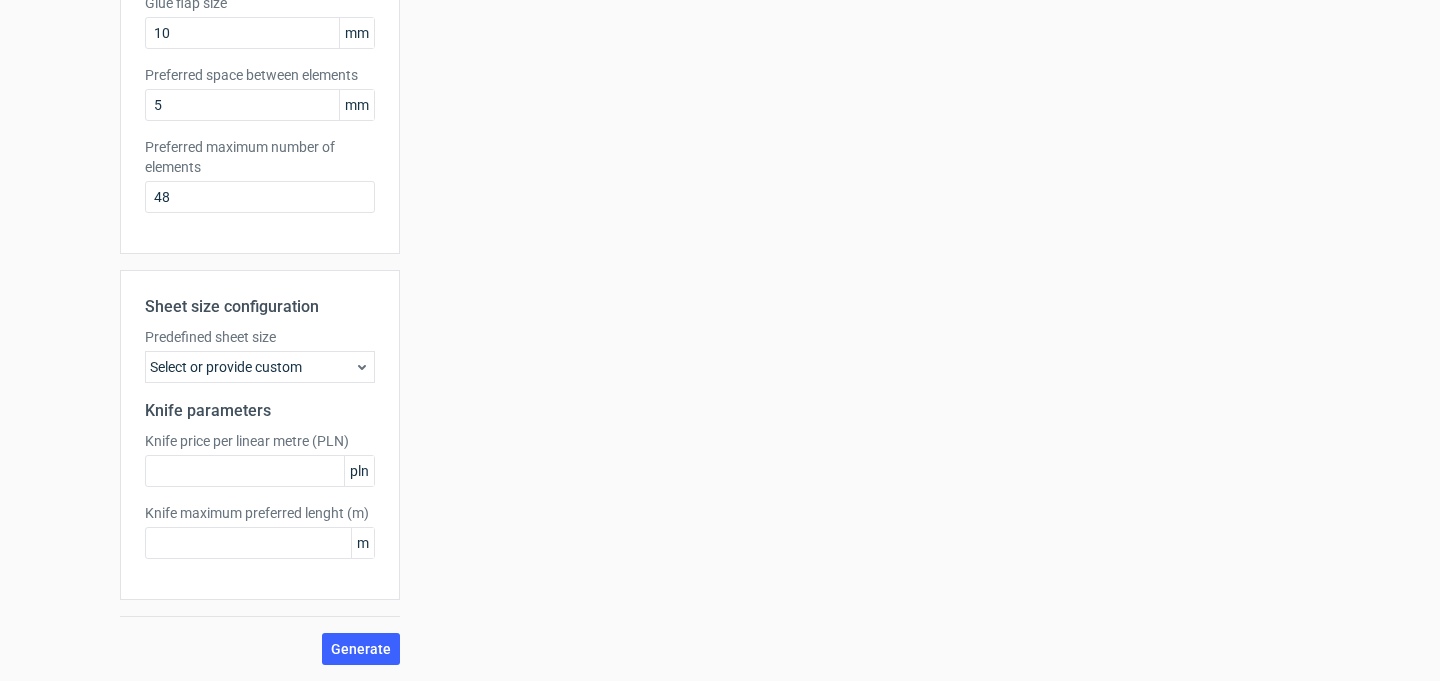 click on "Select or provide custom" at bounding box center [260, 367] 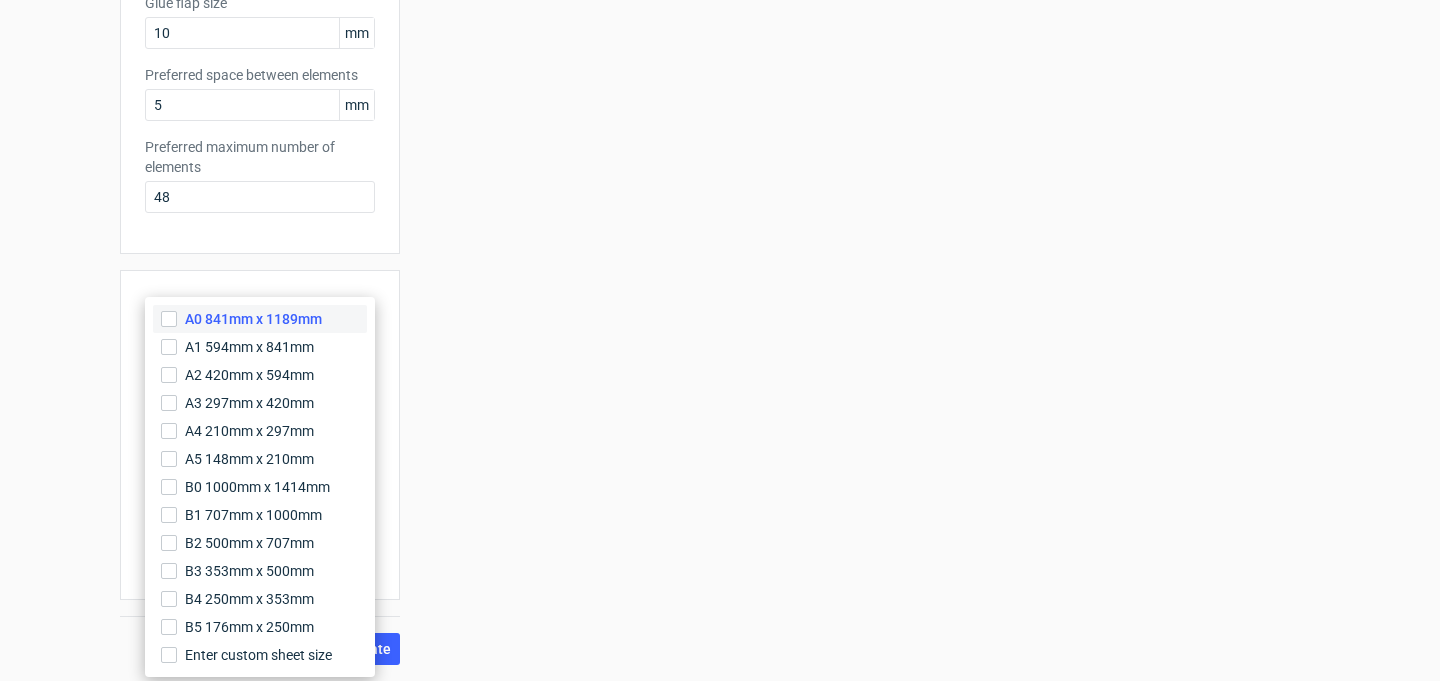 click on "A0 841mm x 1189mm" at bounding box center [253, 319] 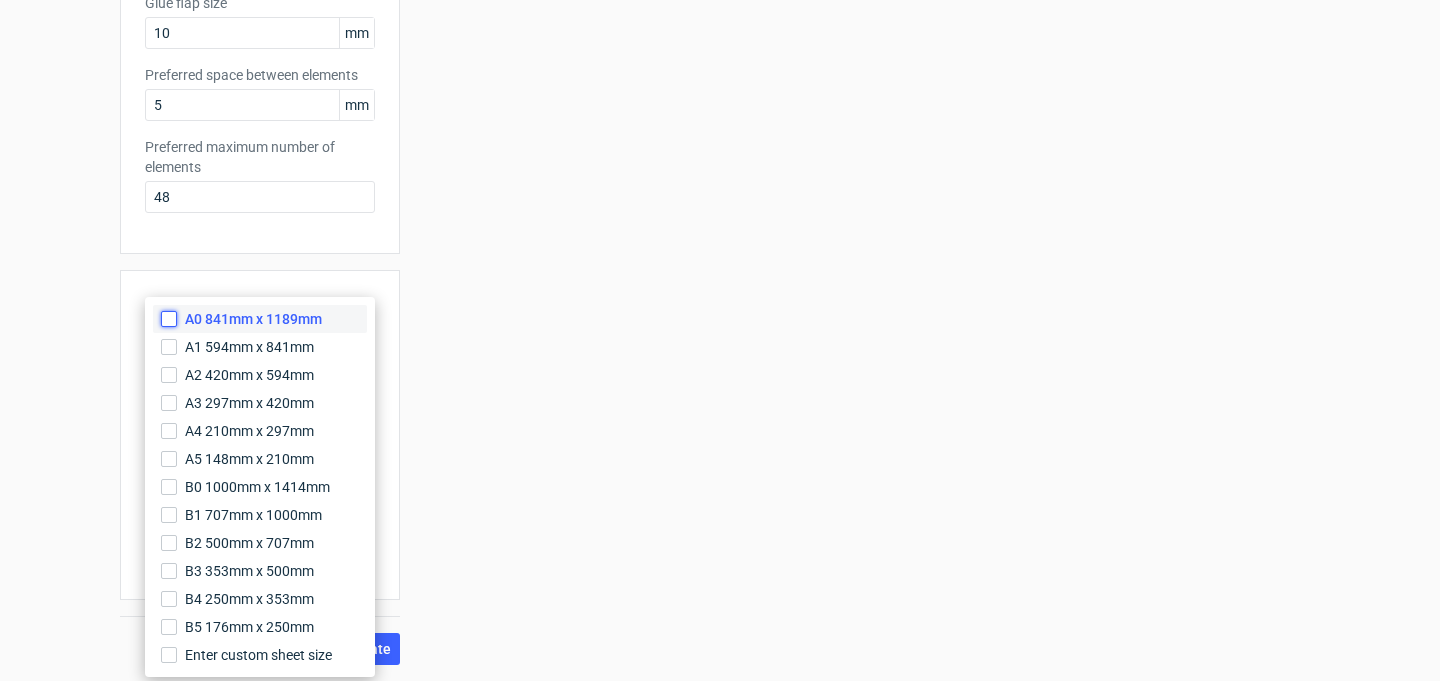click on "A0 841mm x 1189mm" at bounding box center [169, 319] 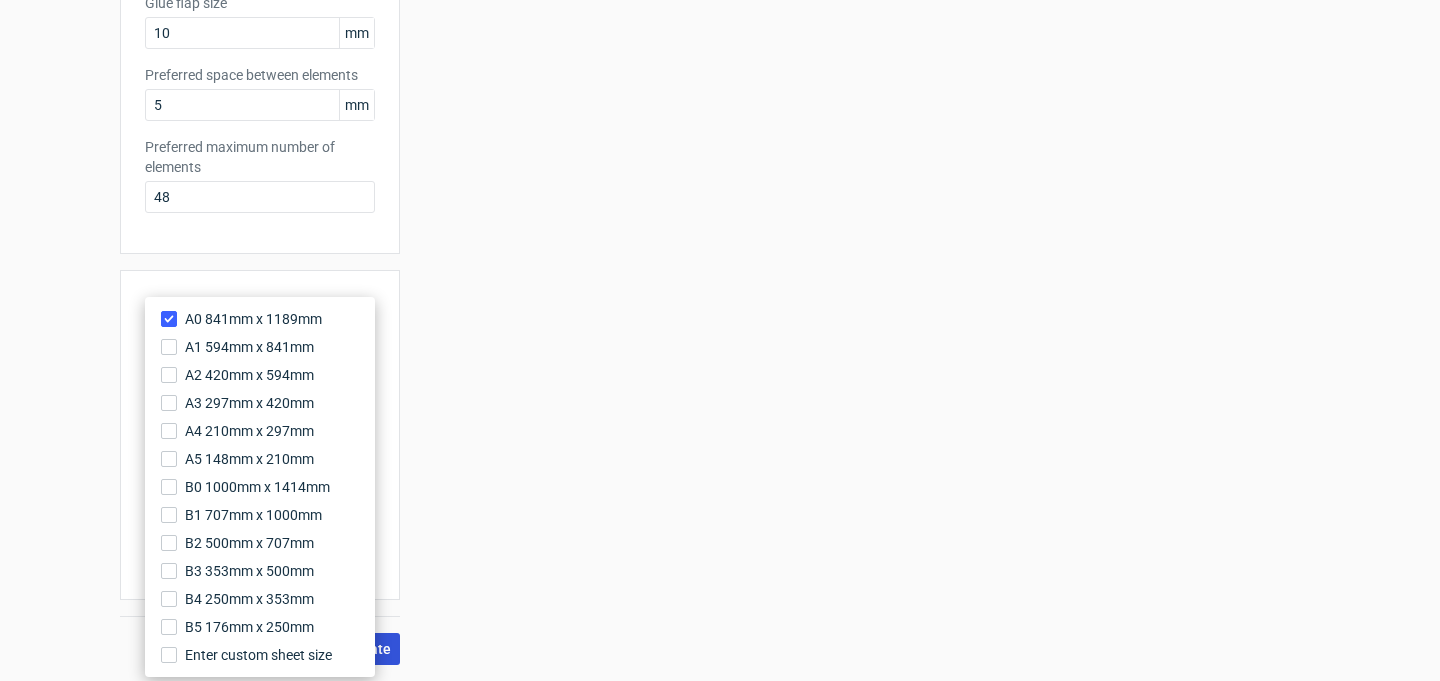 click on "Generate" at bounding box center (361, 649) 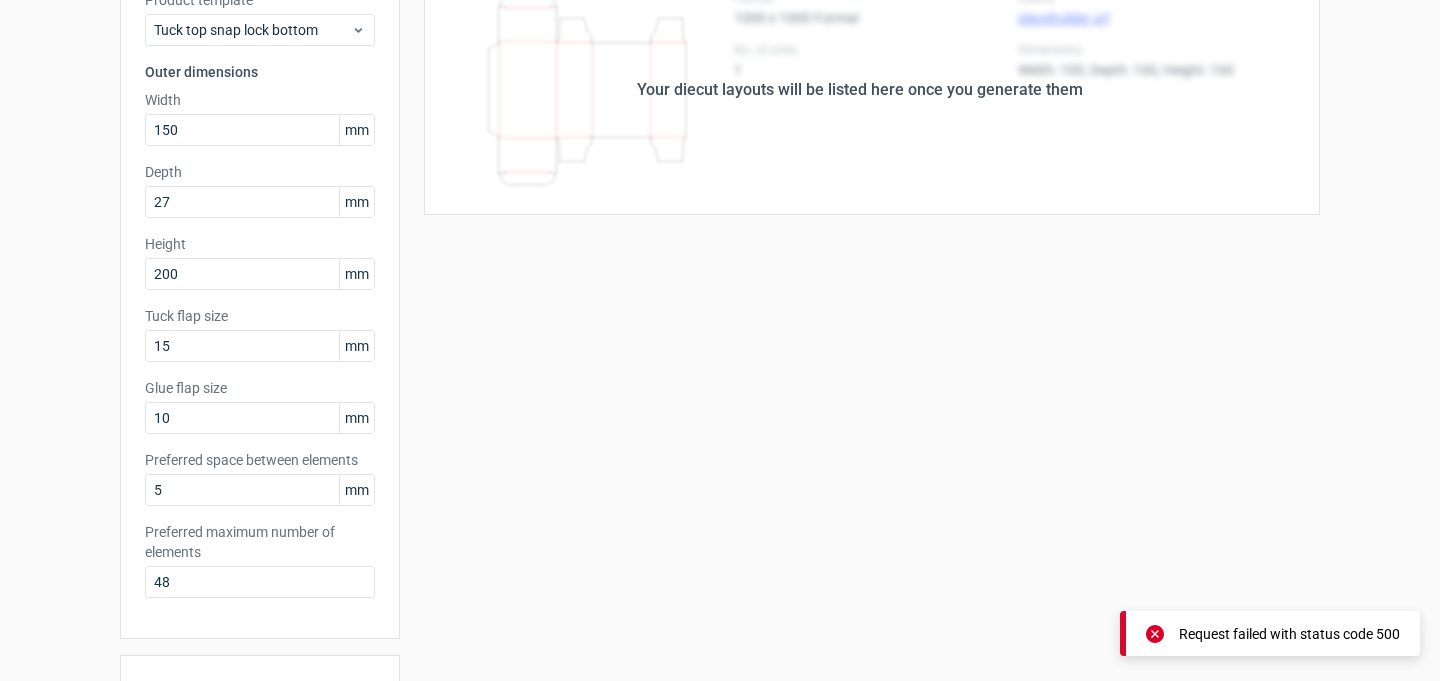 scroll, scrollTop: 0, scrollLeft: 0, axis: both 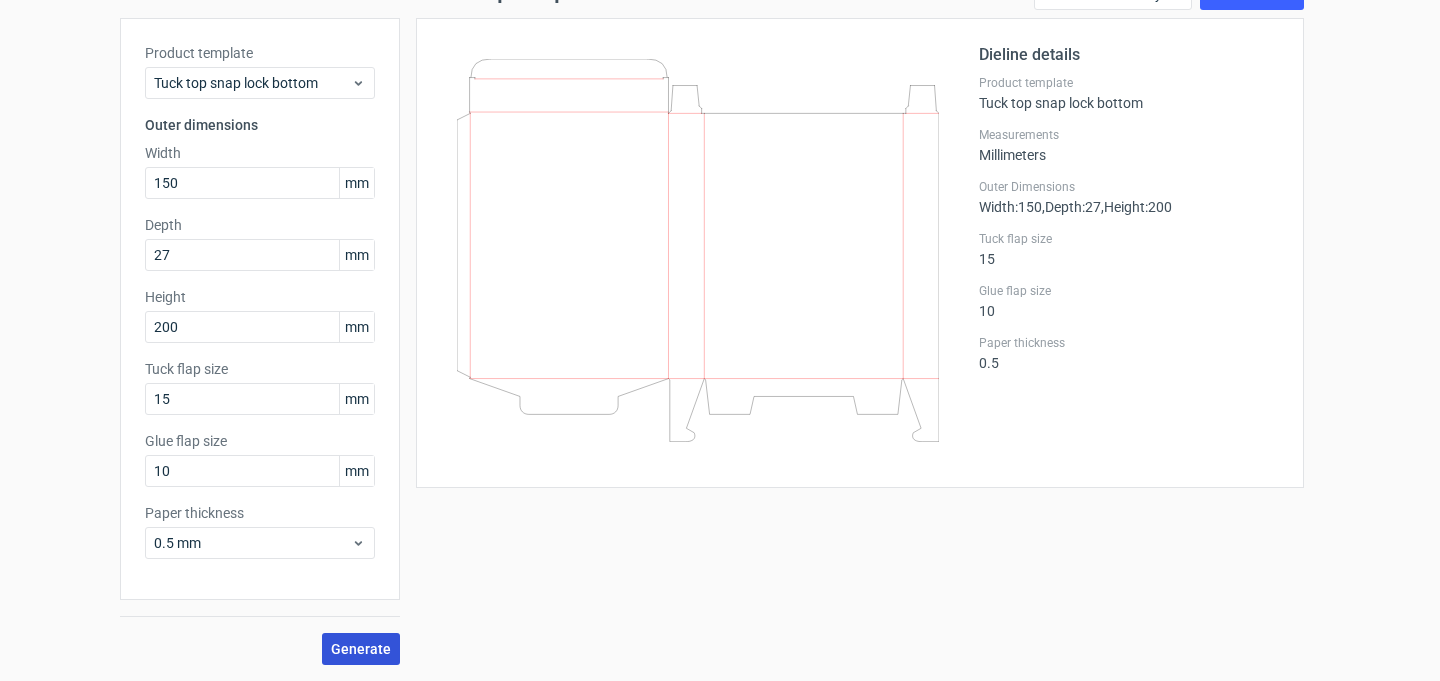click on "Generate" at bounding box center (361, 649) 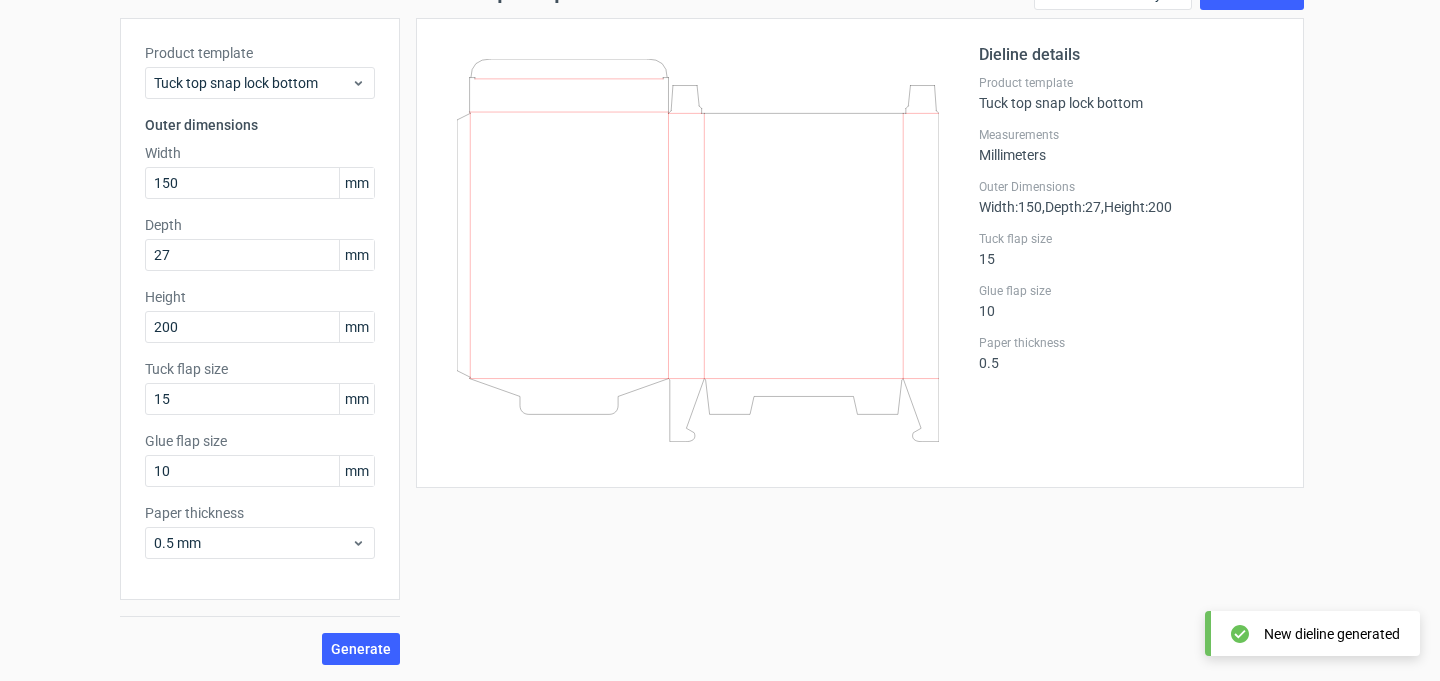 scroll, scrollTop: 0, scrollLeft: 0, axis: both 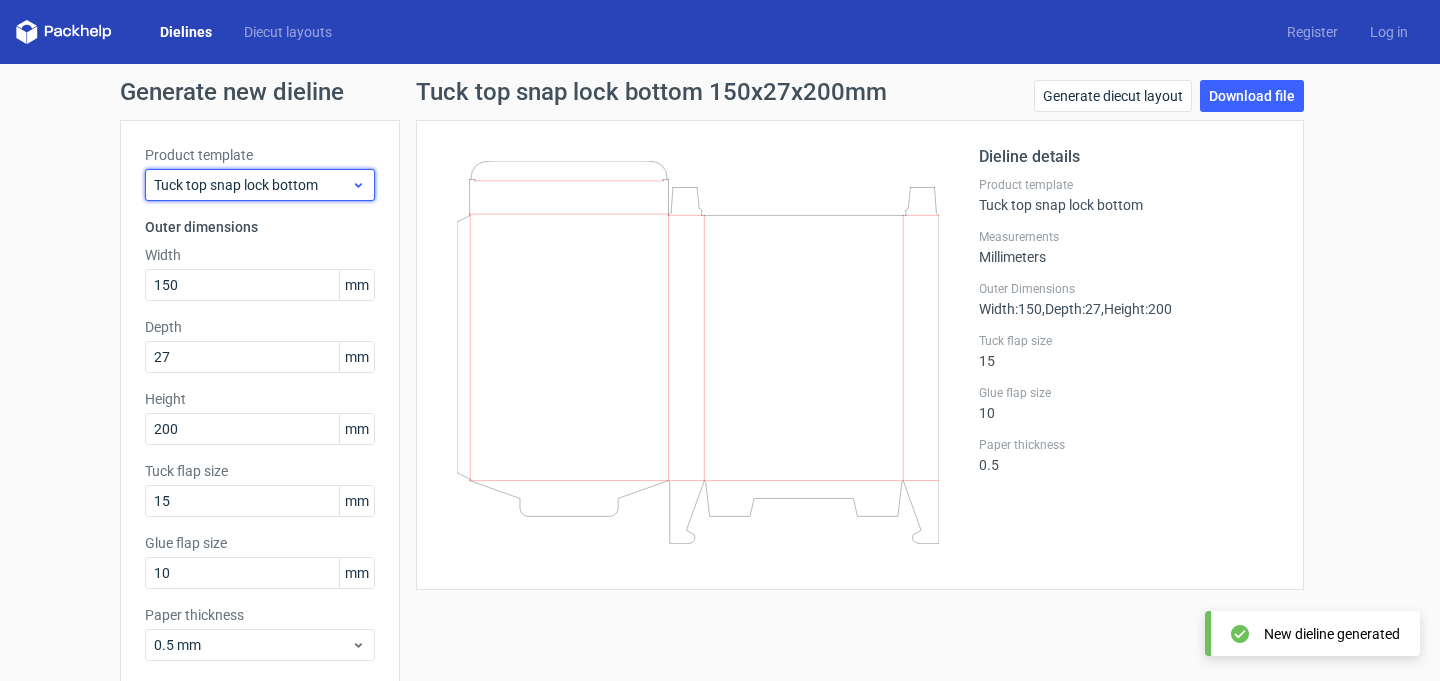 click on "Tuck top snap lock bottom" at bounding box center [260, 185] 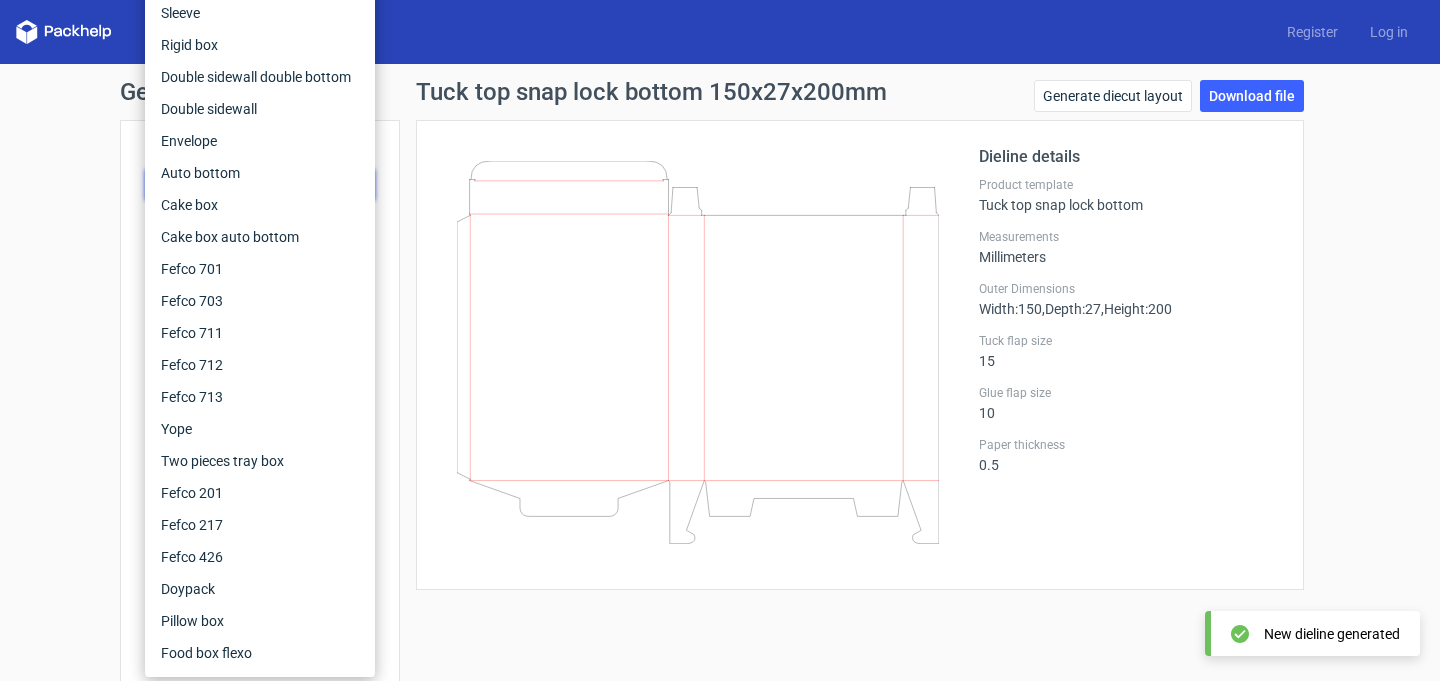 click at bounding box center (710, 355) 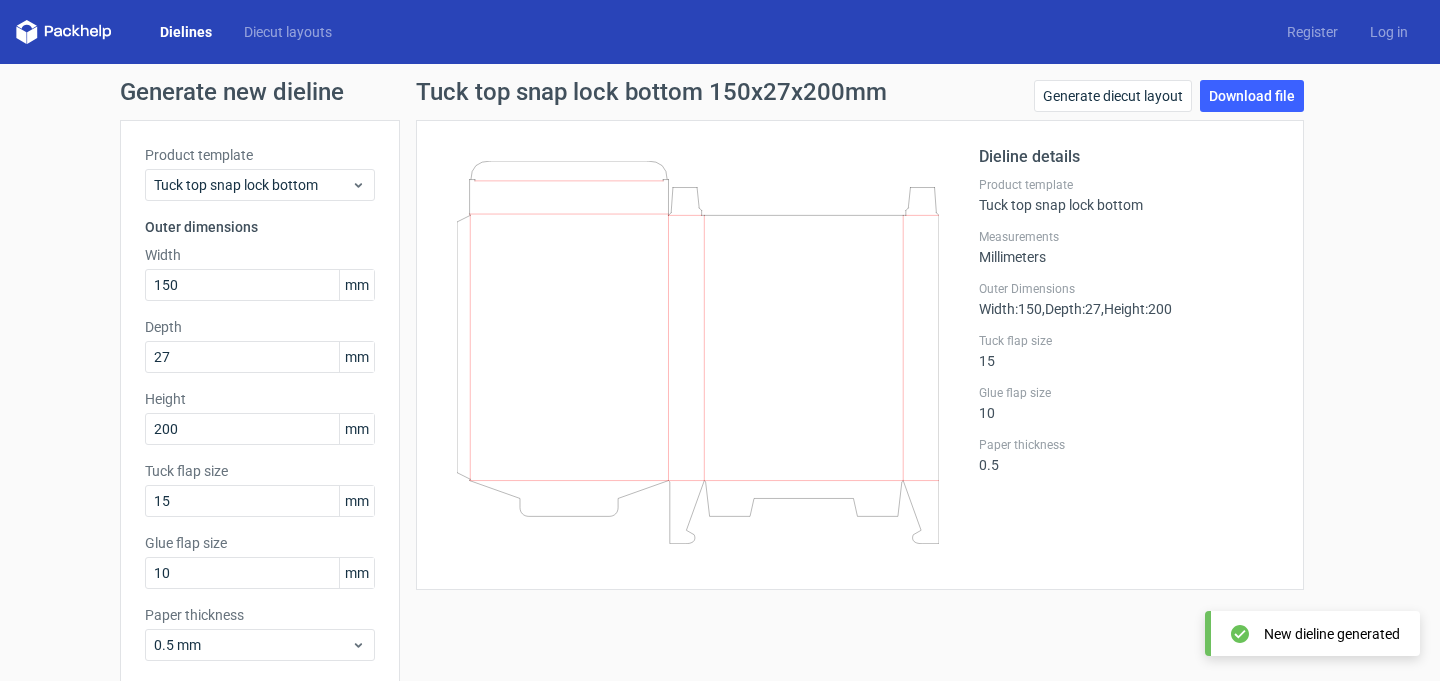 click 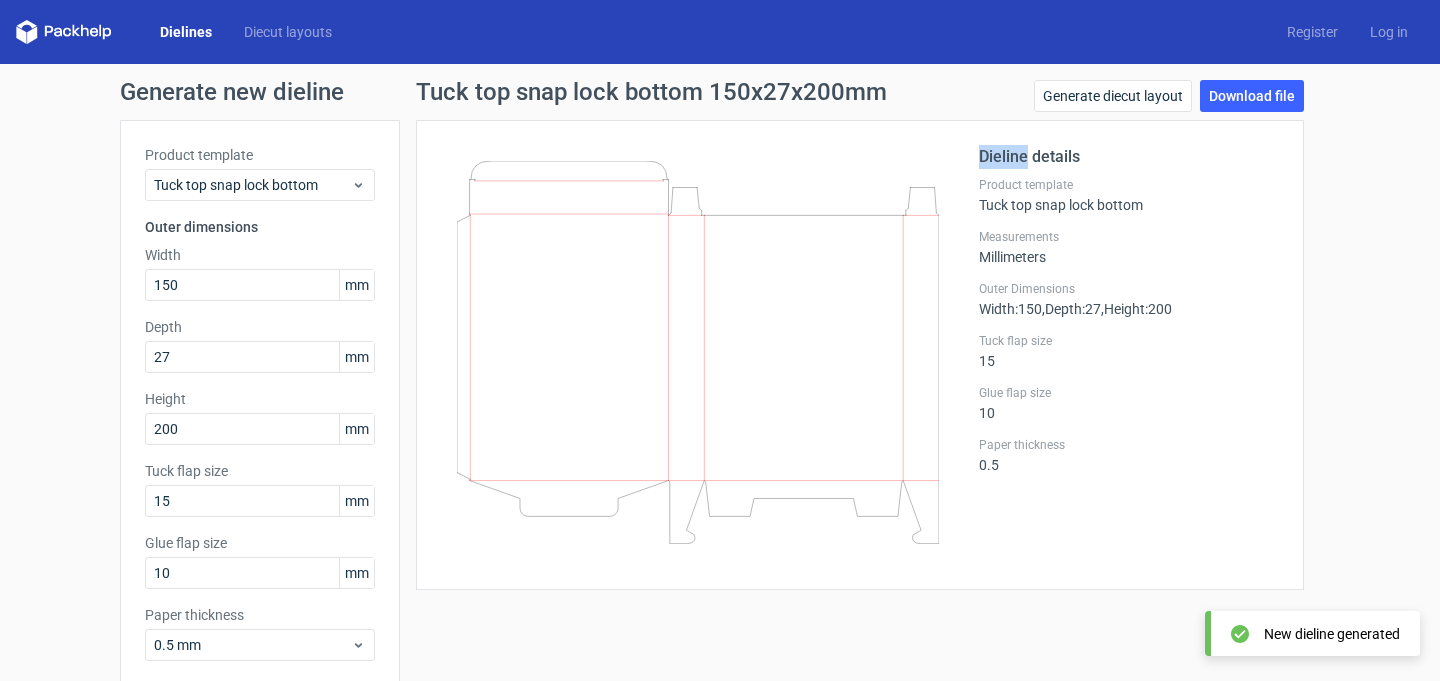 click 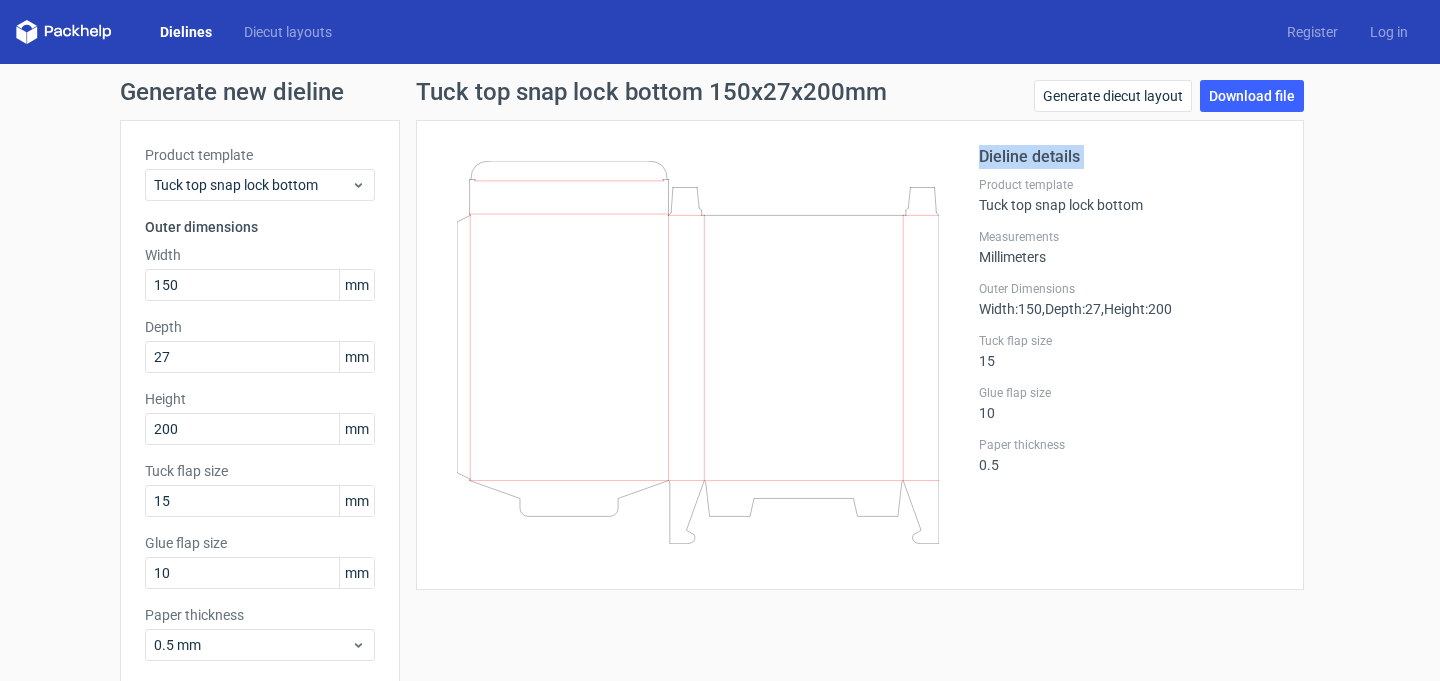 click 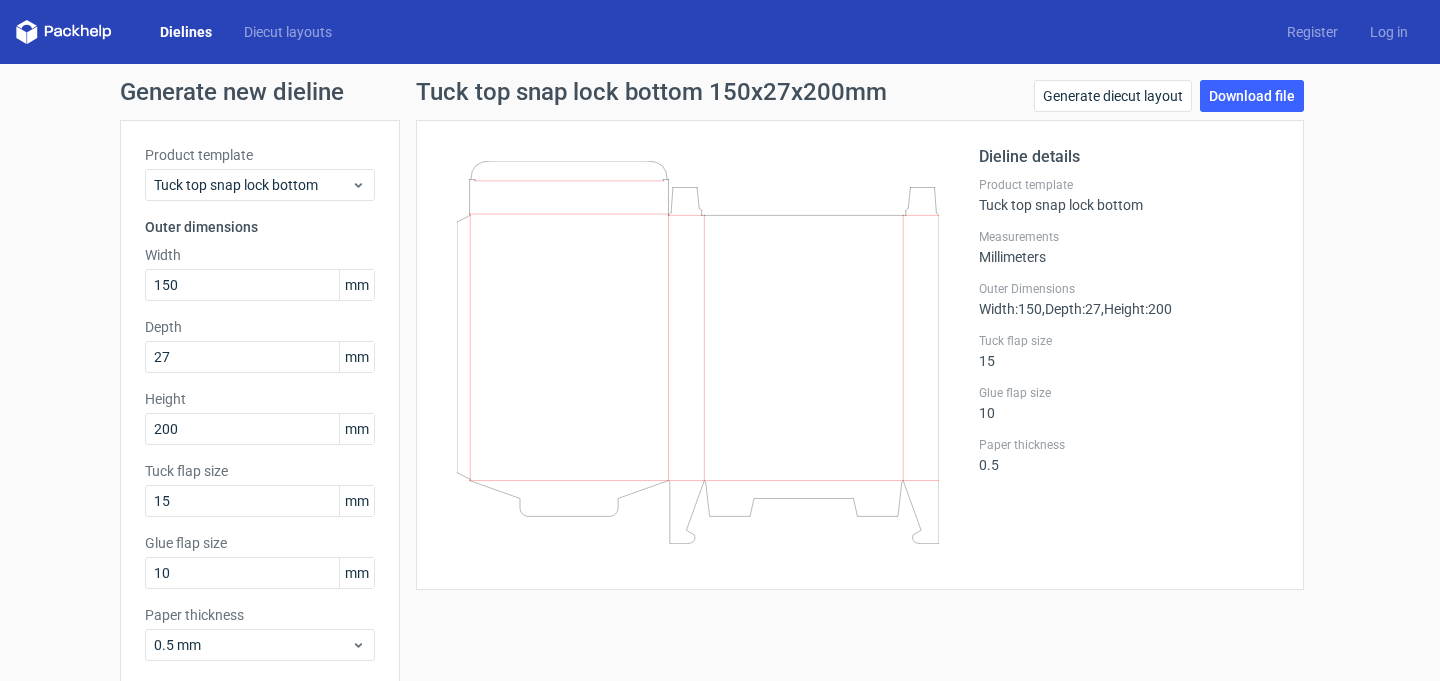 click 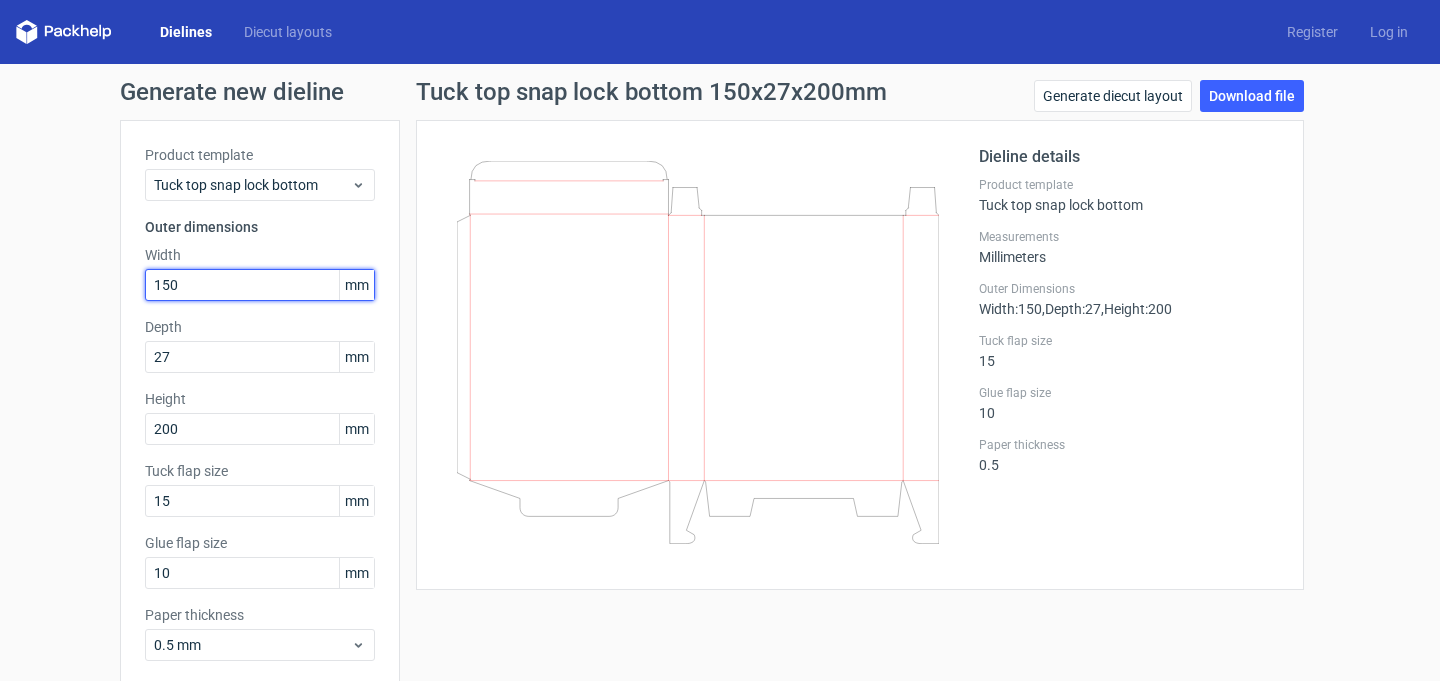 click on "150" at bounding box center (260, 285) 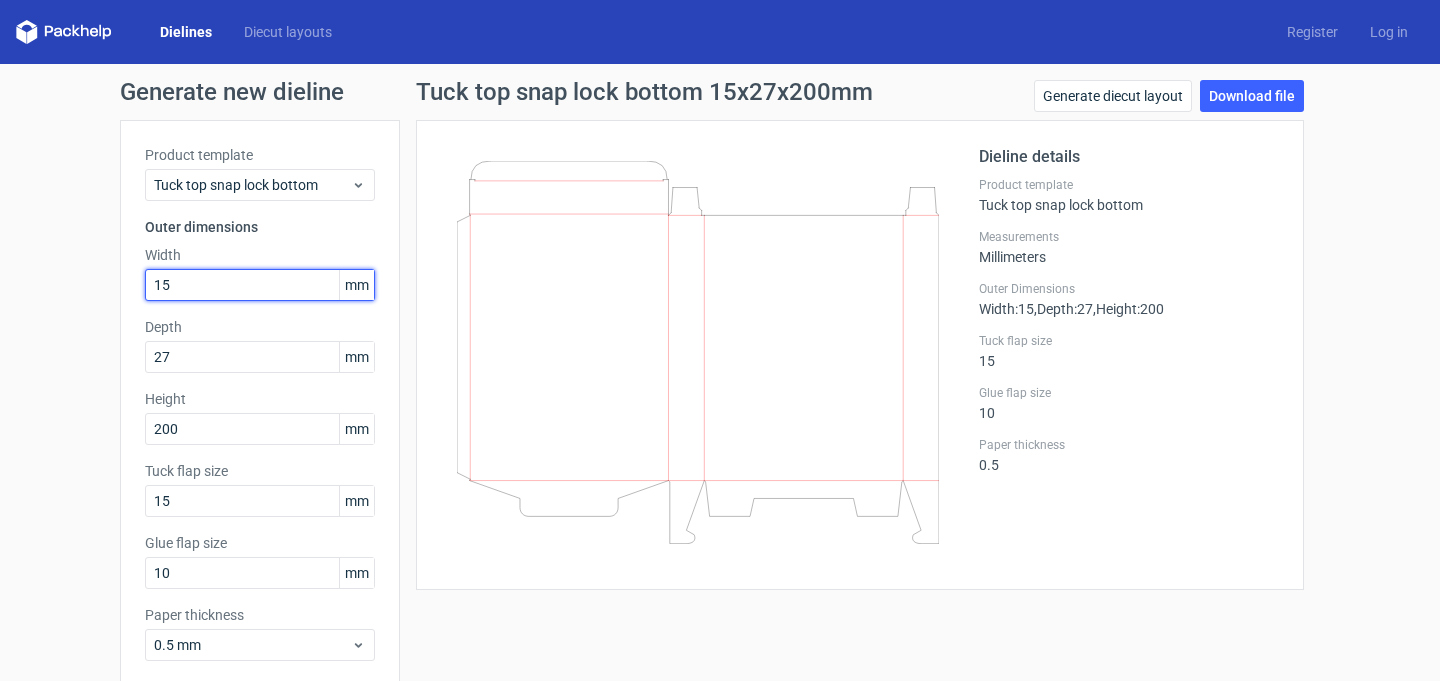 type on "150" 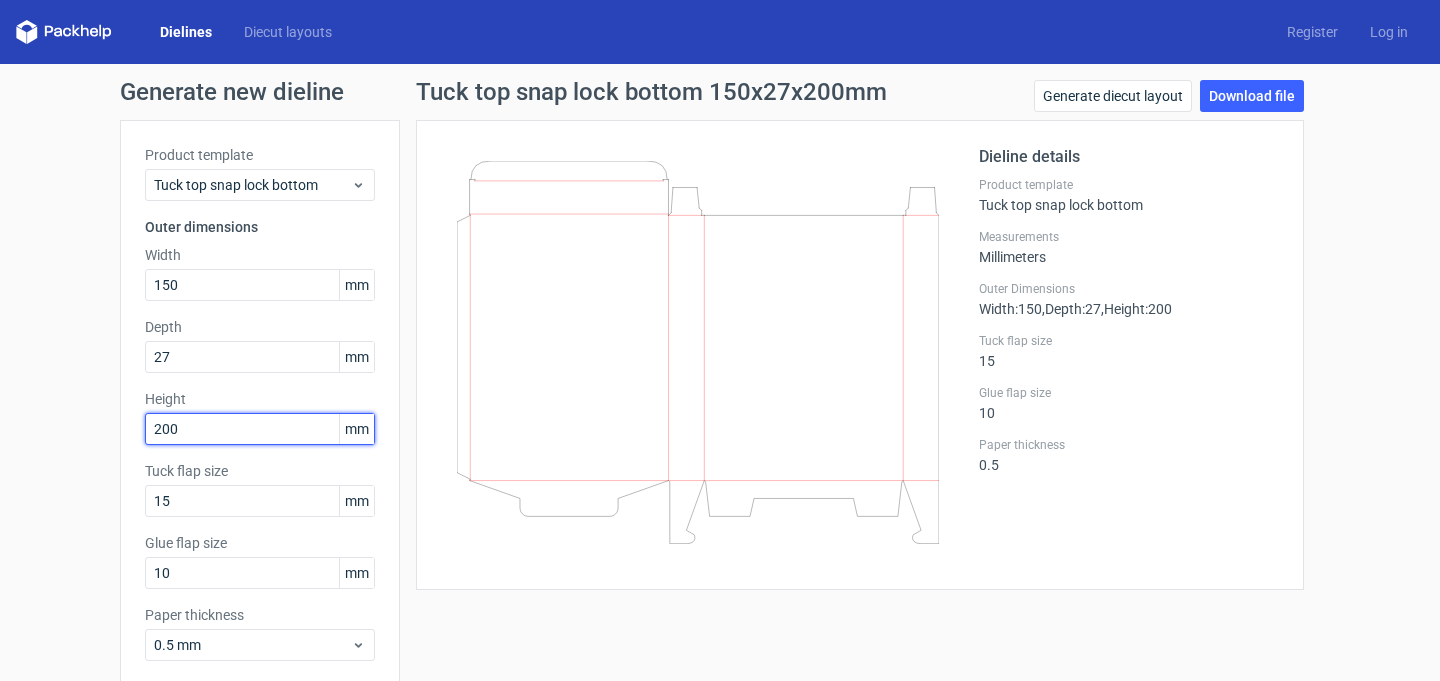 click on "200" at bounding box center (260, 429) 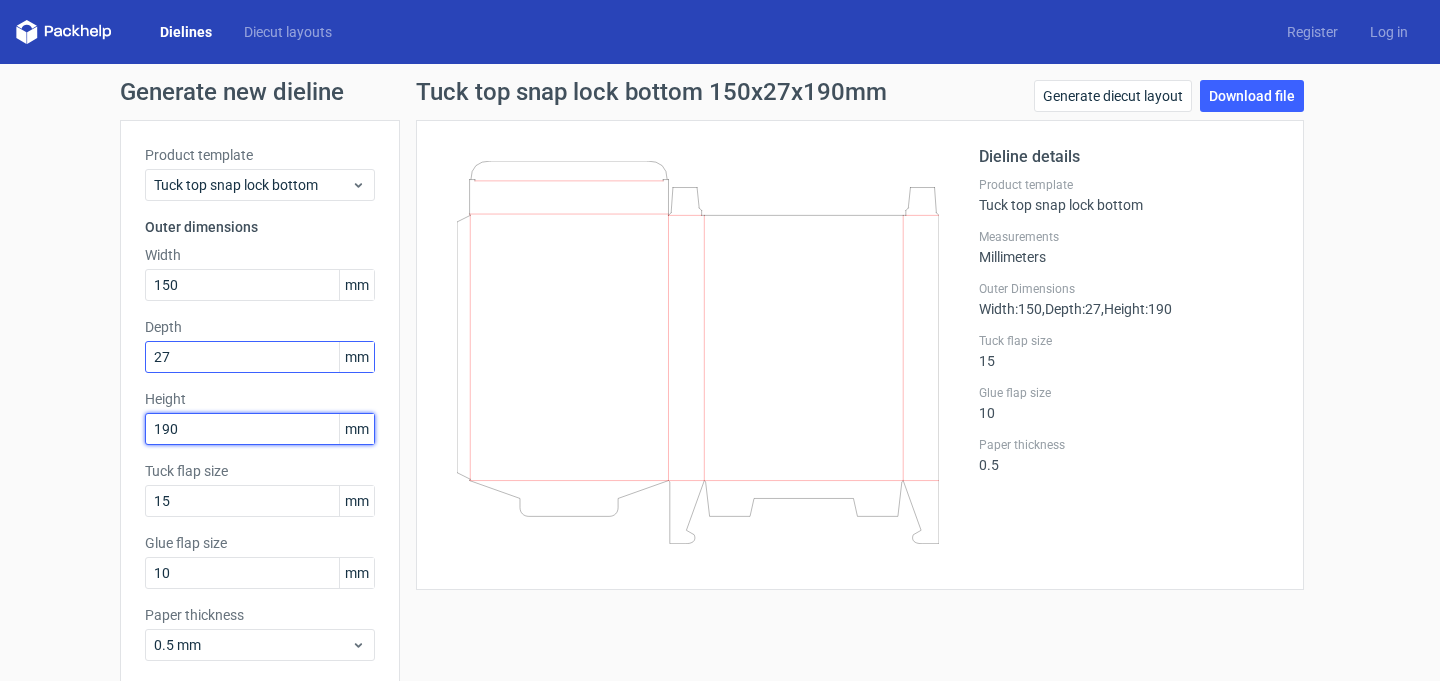 type on "190" 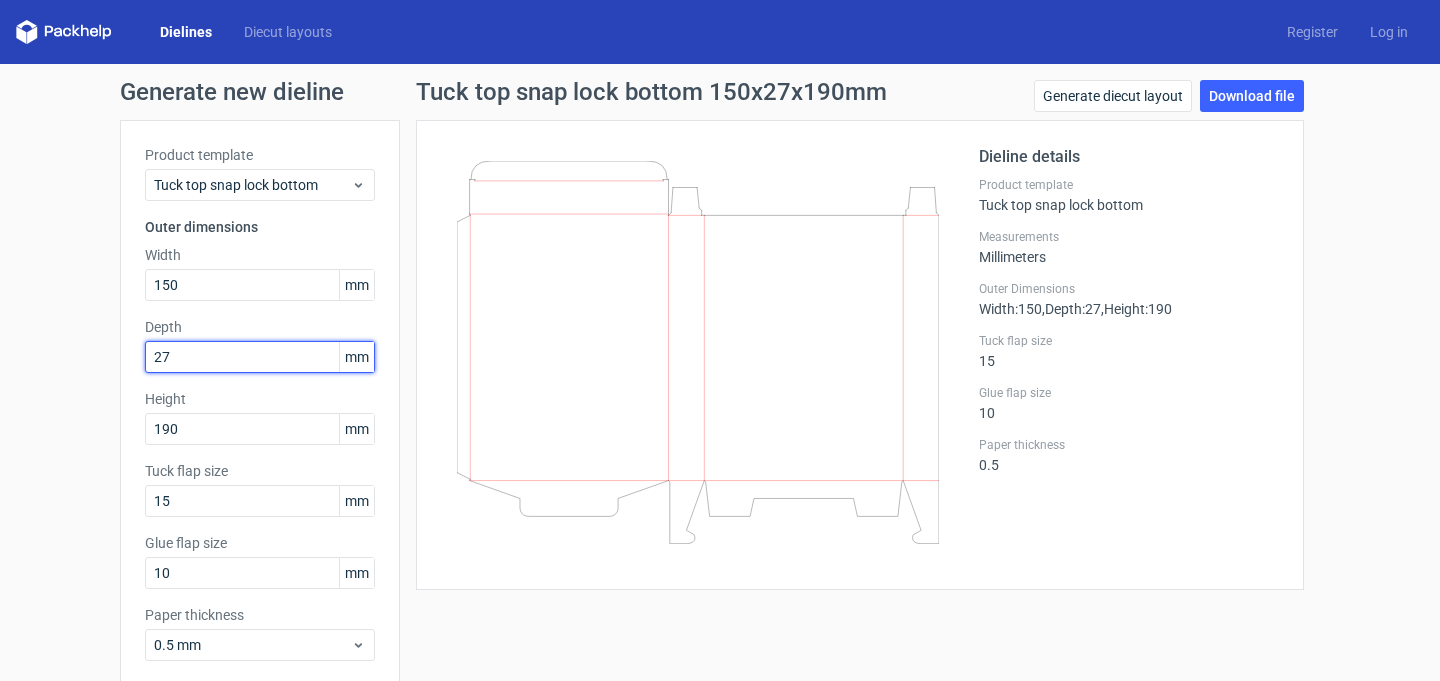 click on "27" at bounding box center [260, 357] 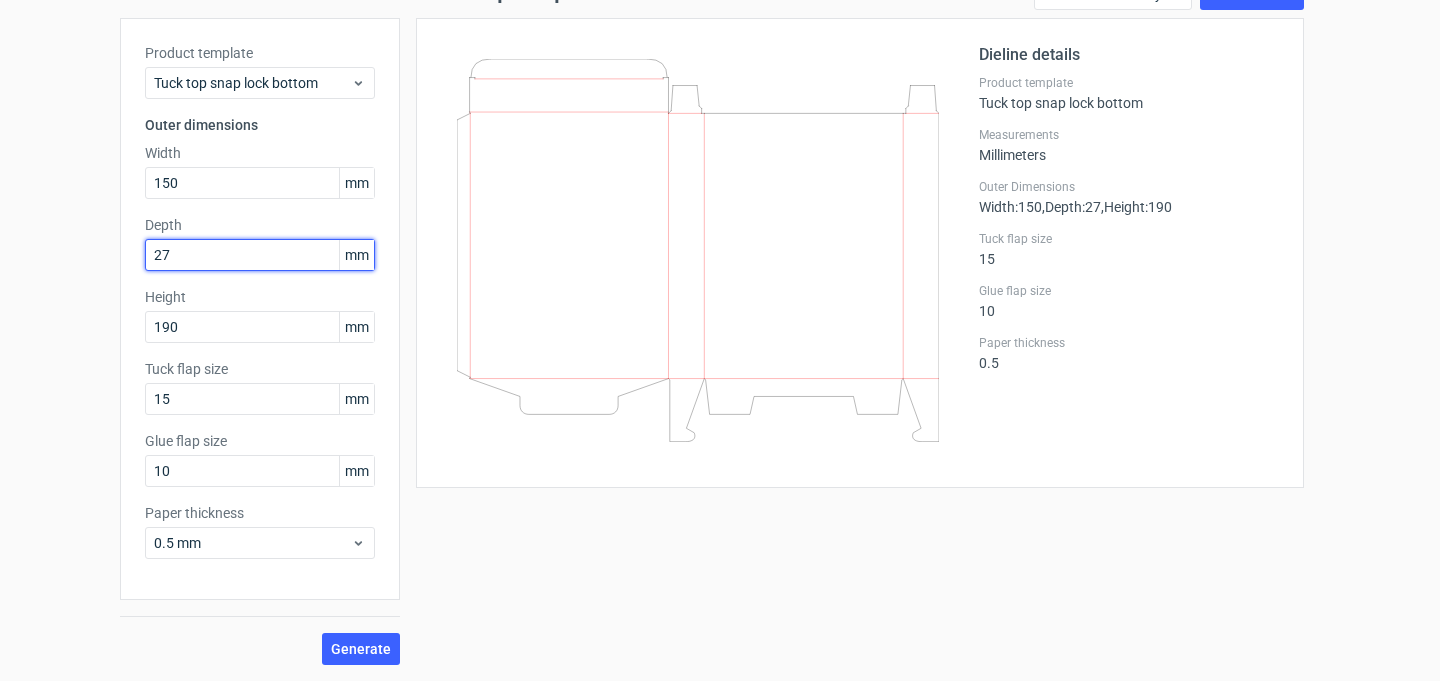 scroll, scrollTop: 101, scrollLeft: 0, axis: vertical 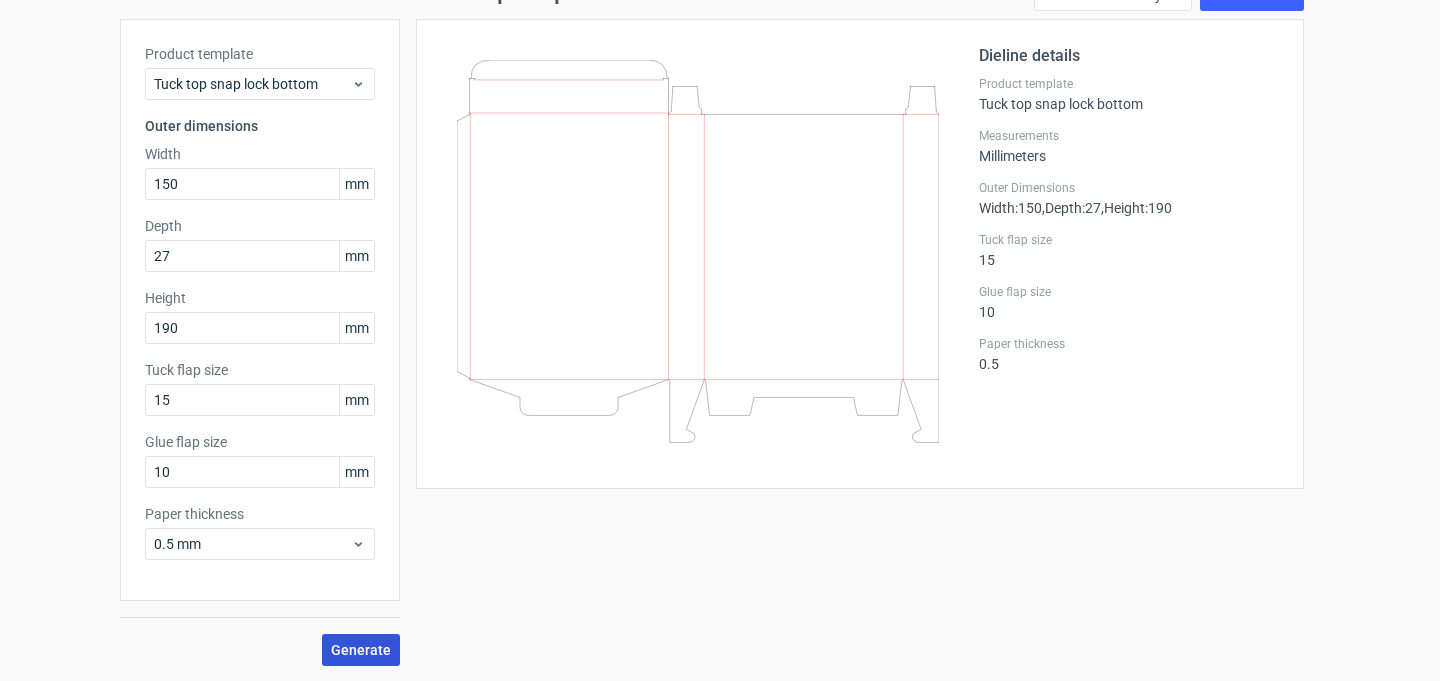 click on "Generate" at bounding box center [361, 650] 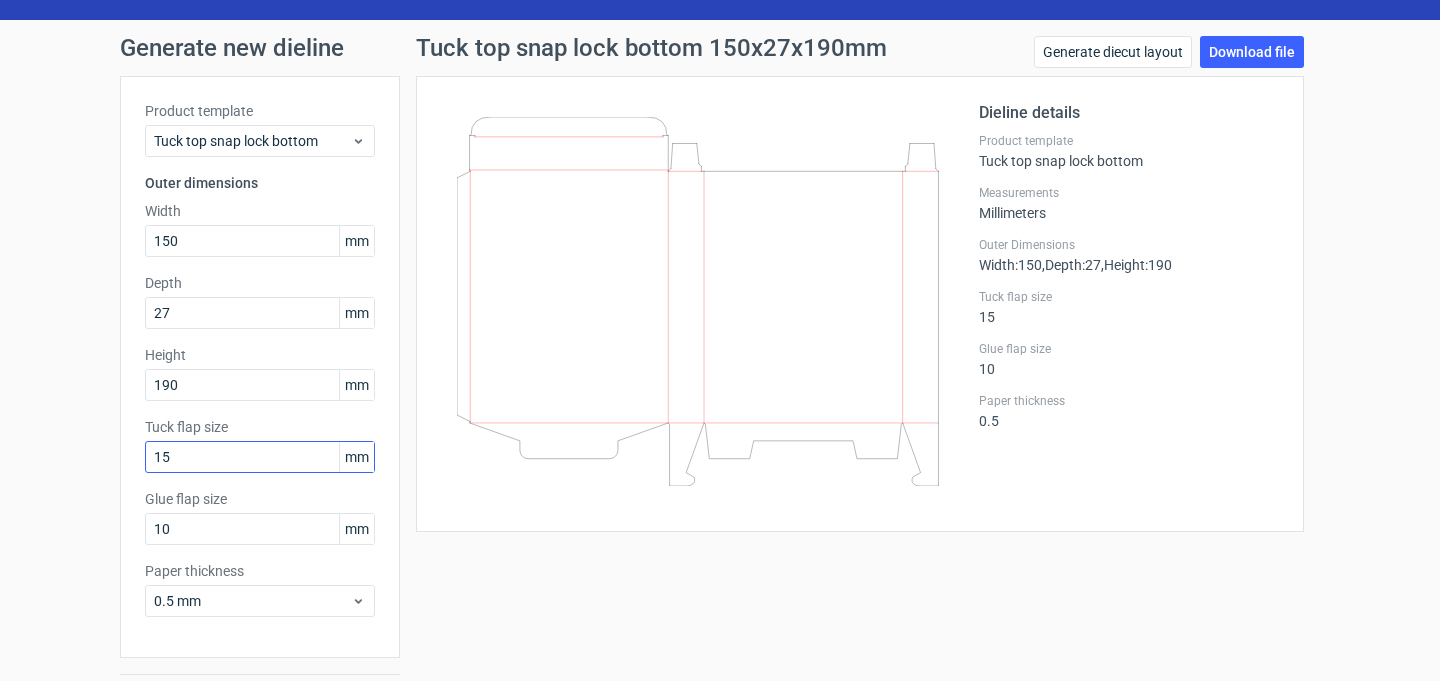 scroll, scrollTop: 46, scrollLeft: 0, axis: vertical 